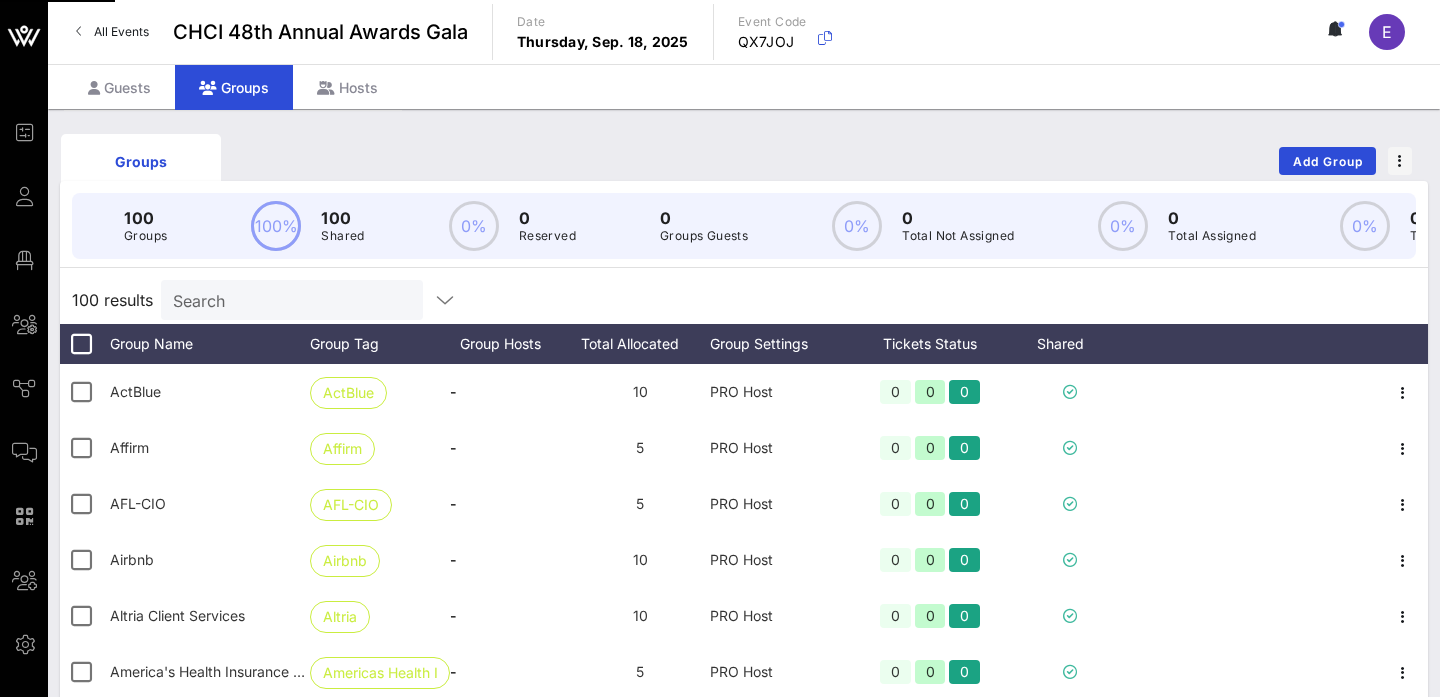 scroll, scrollTop: 0, scrollLeft: 0, axis: both 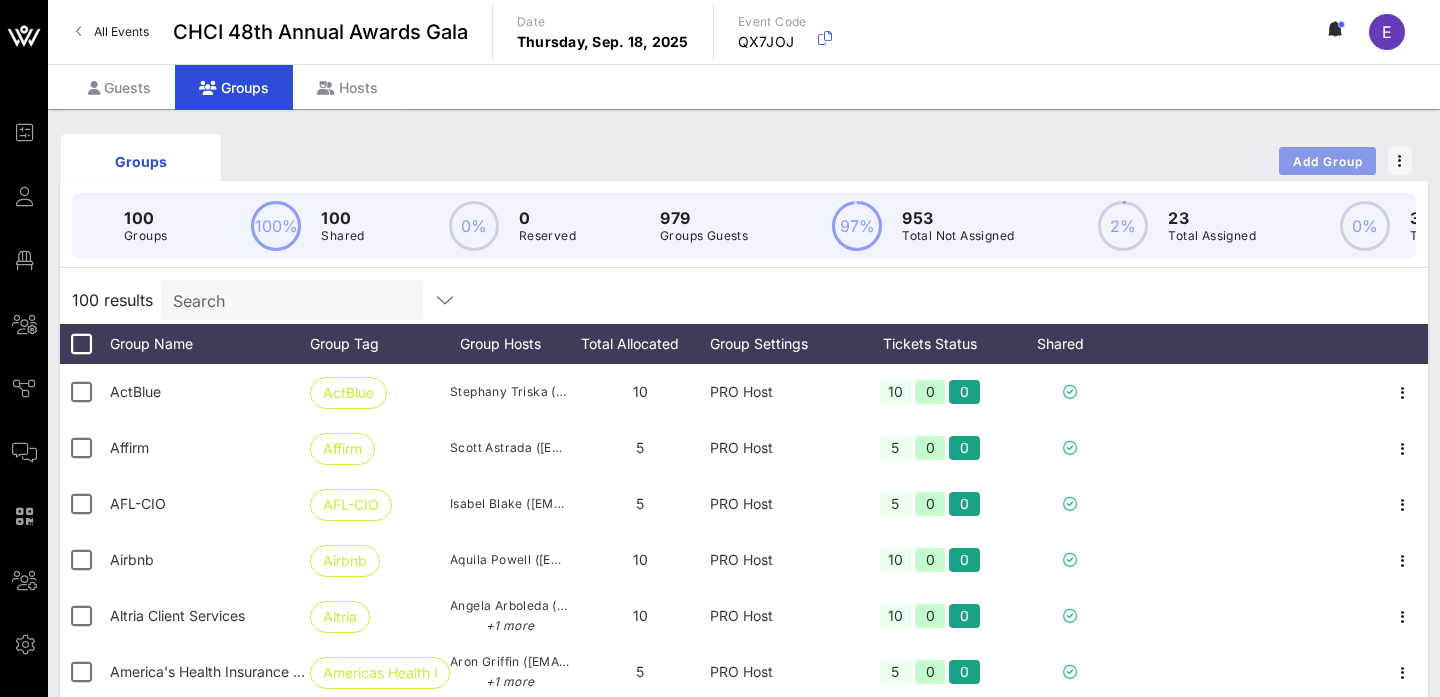 click on "Add Group" at bounding box center (1328, 161) 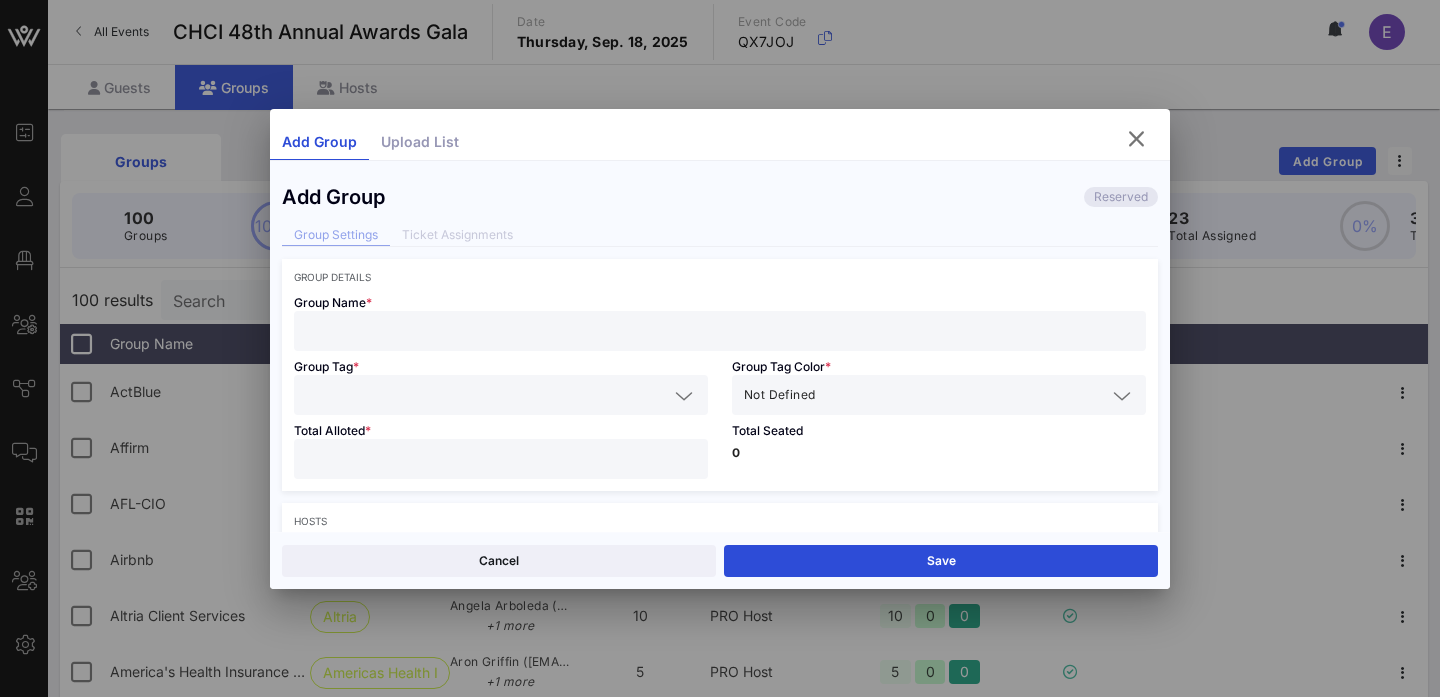 click at bounding box center [720, 331] 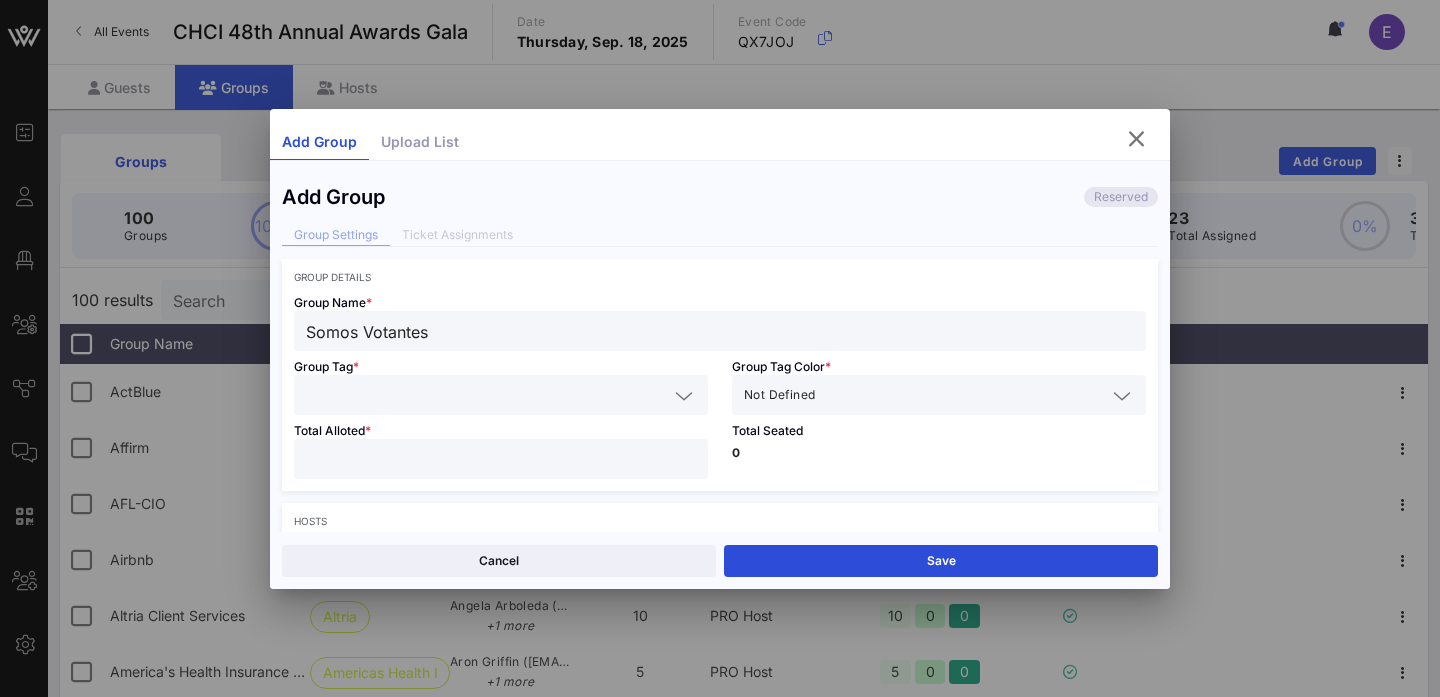type on "Somos Votantes" 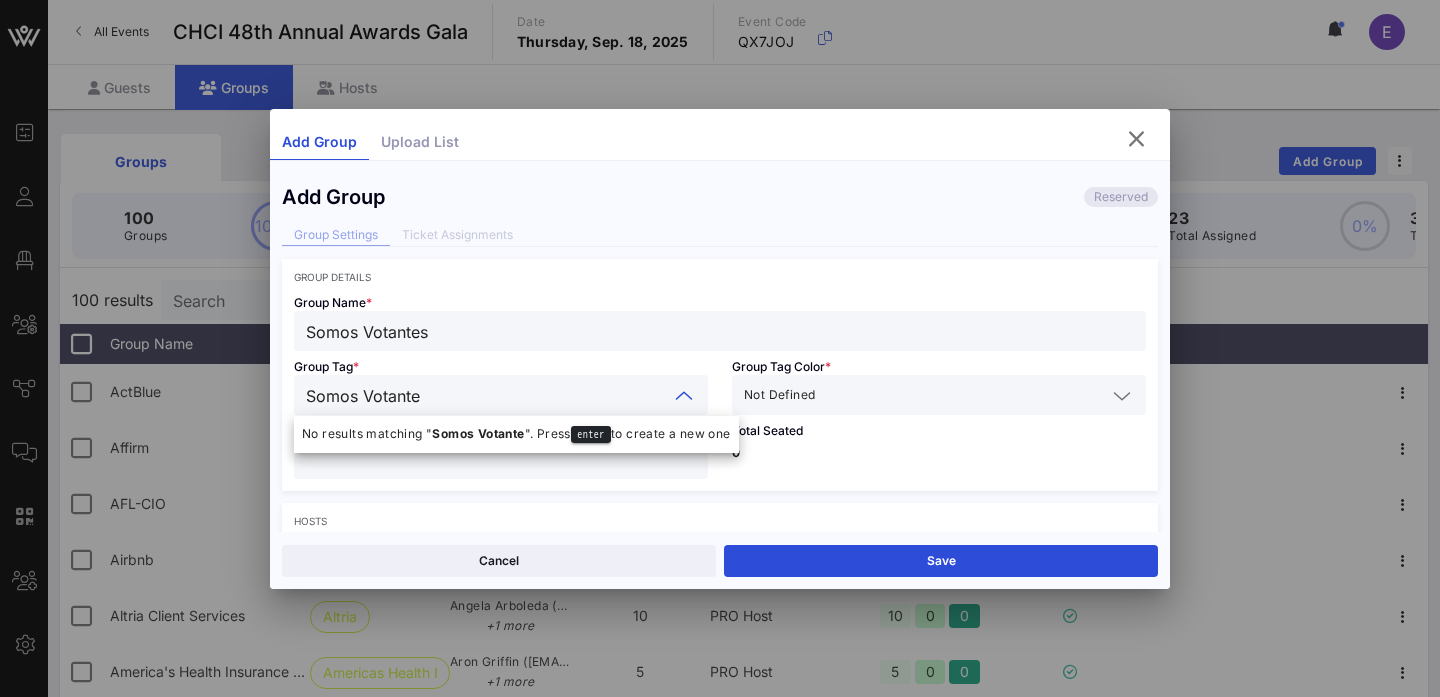 type on "Somos Votantes" 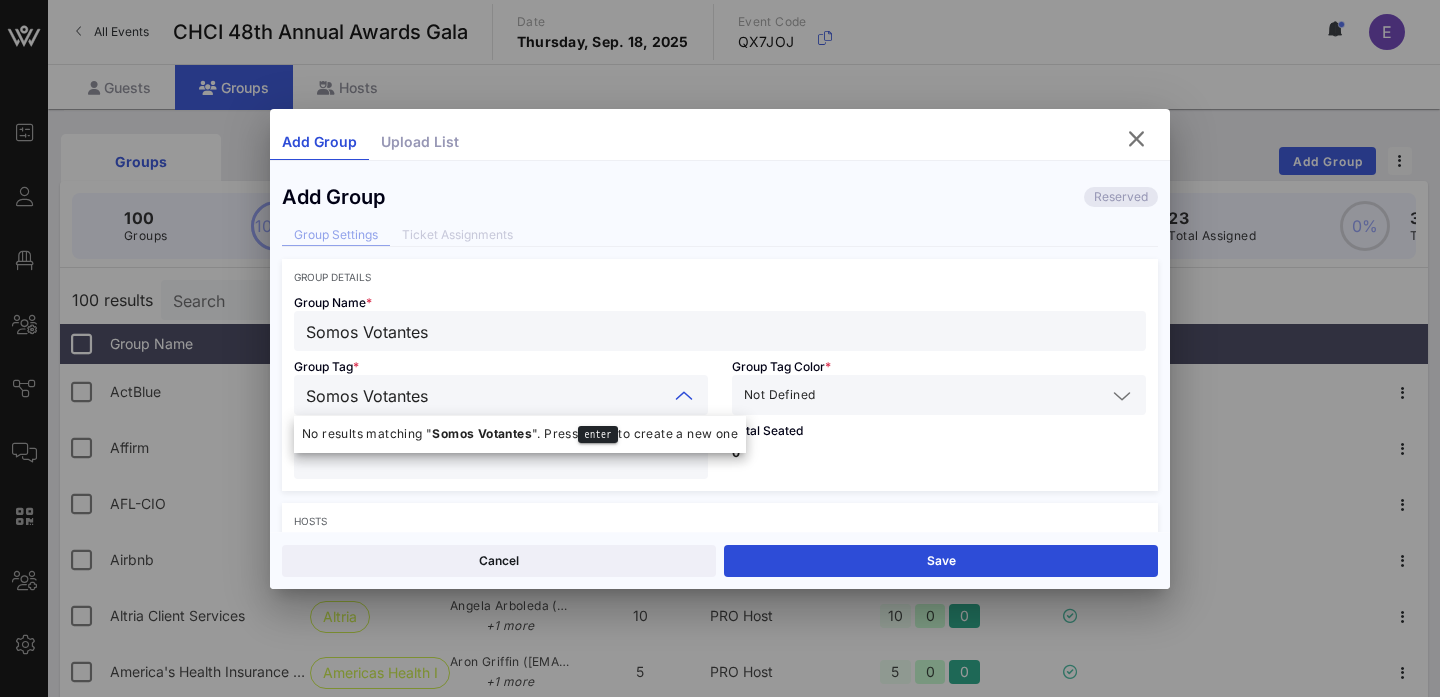 type 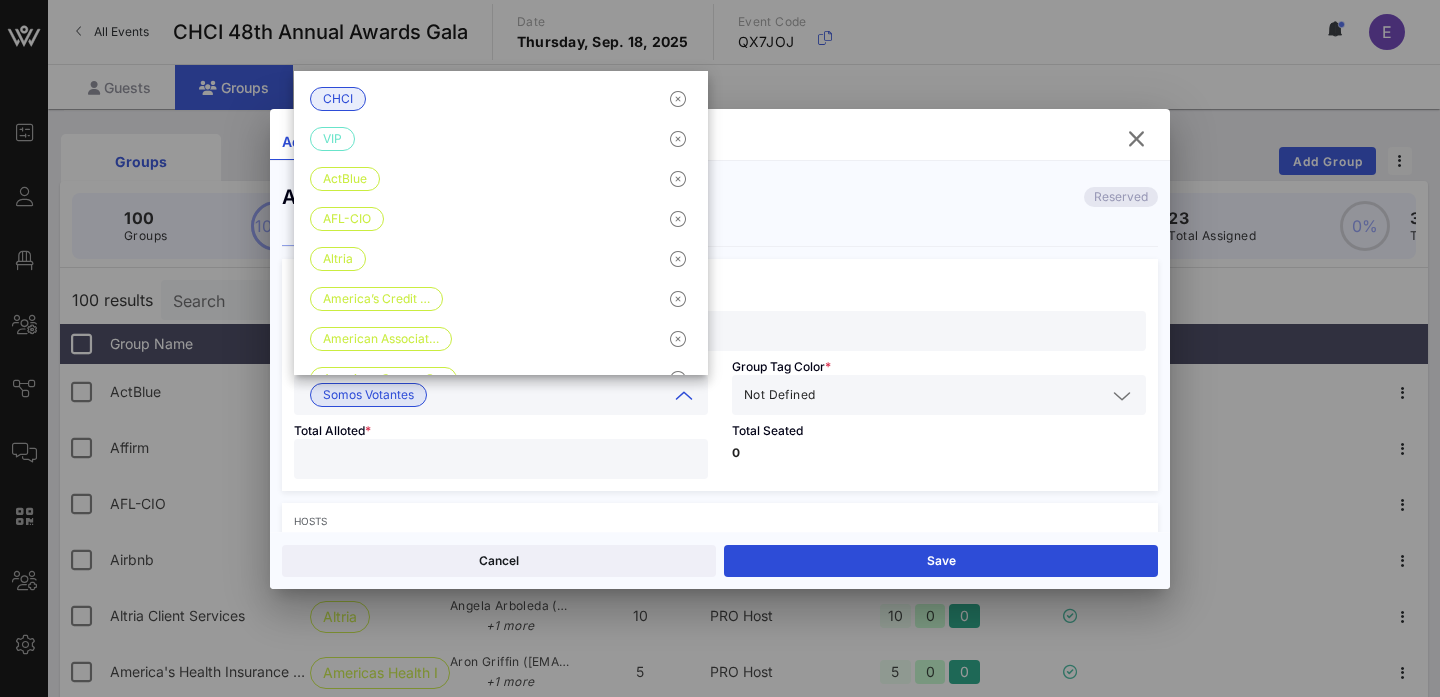 click at bounding box center [501, 459] 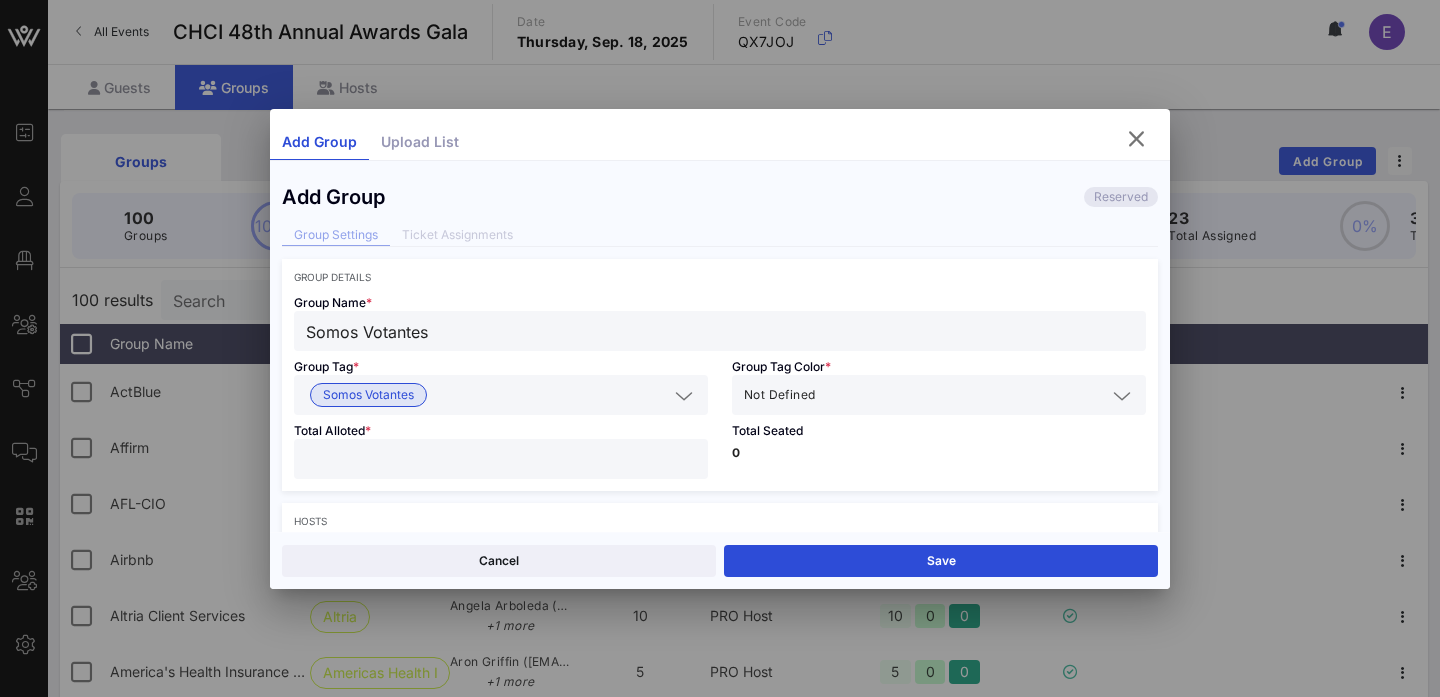 type on "**" 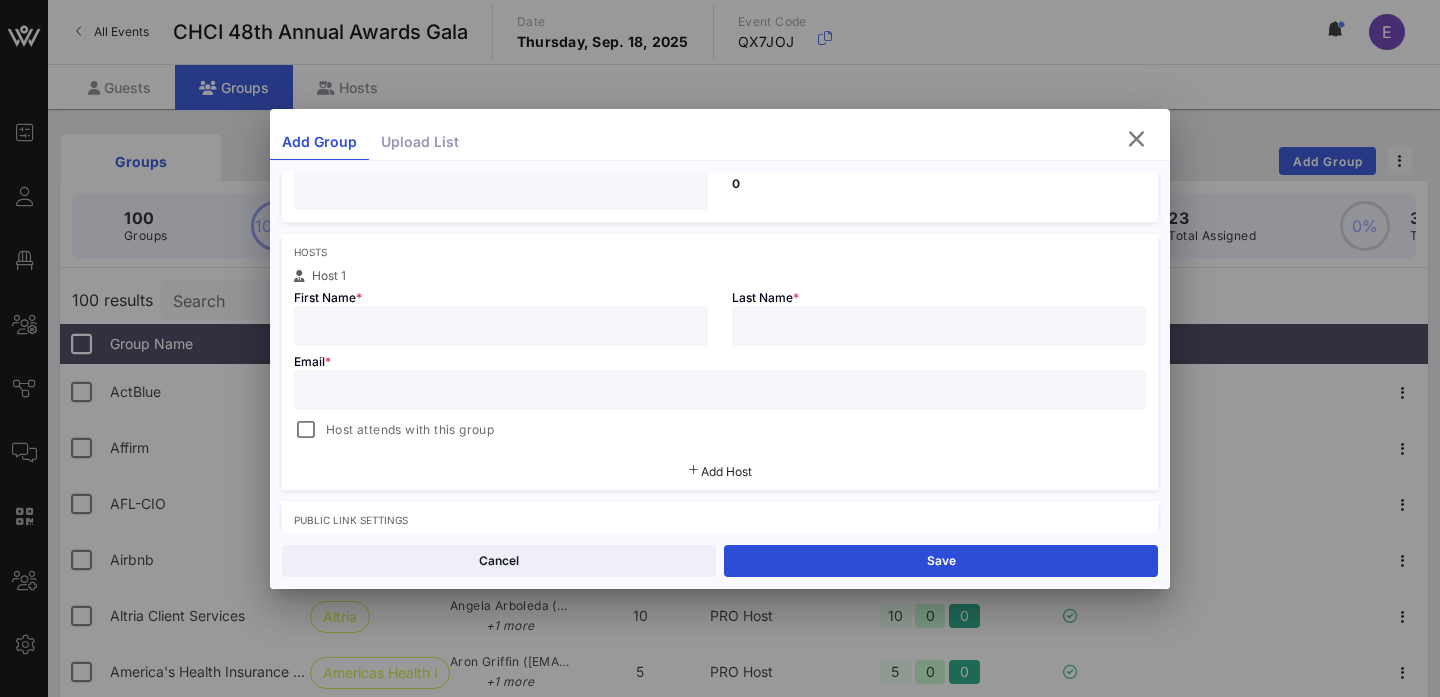 scroll, scrollTop: 300, scrollLeft: 0, axis: vertical 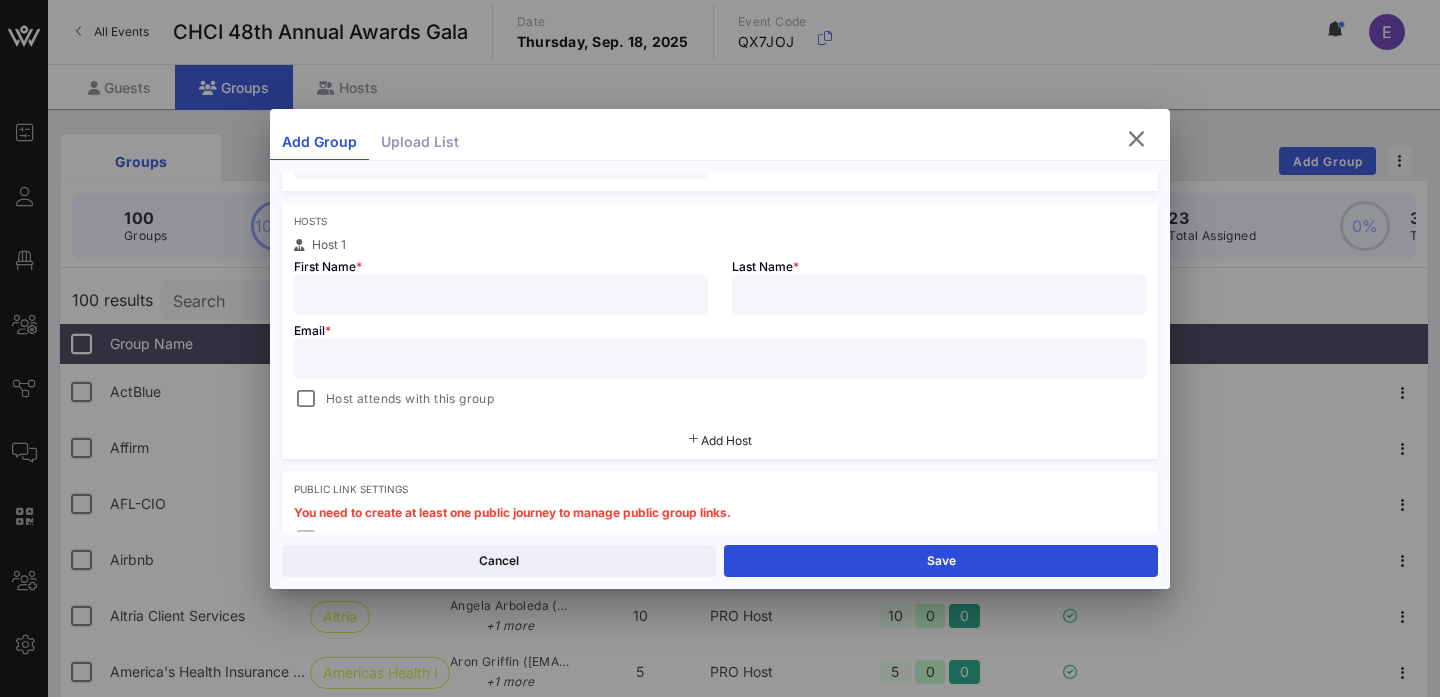 click at bounding box center (501, 295) 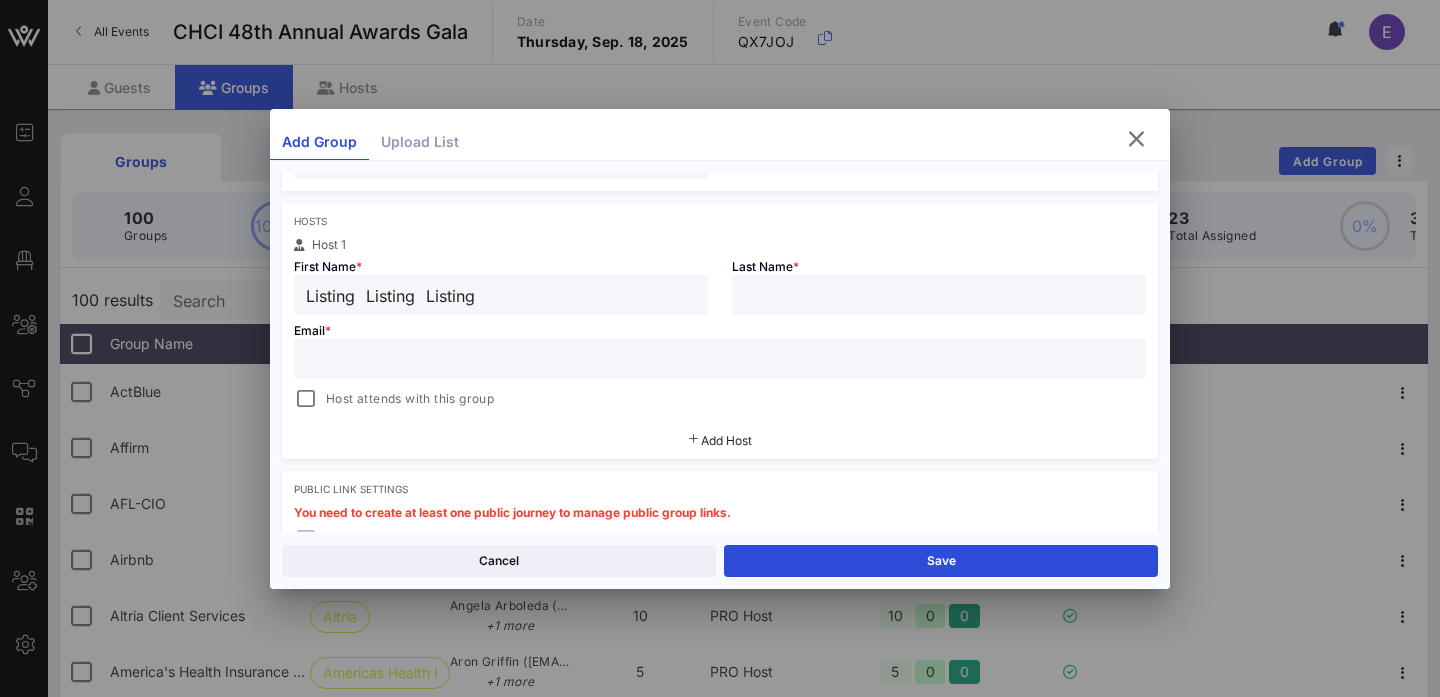 drag, startPoint x: 520, startPoint y: 290, endPoint x: 217, endPoint y: 290, distance: 303 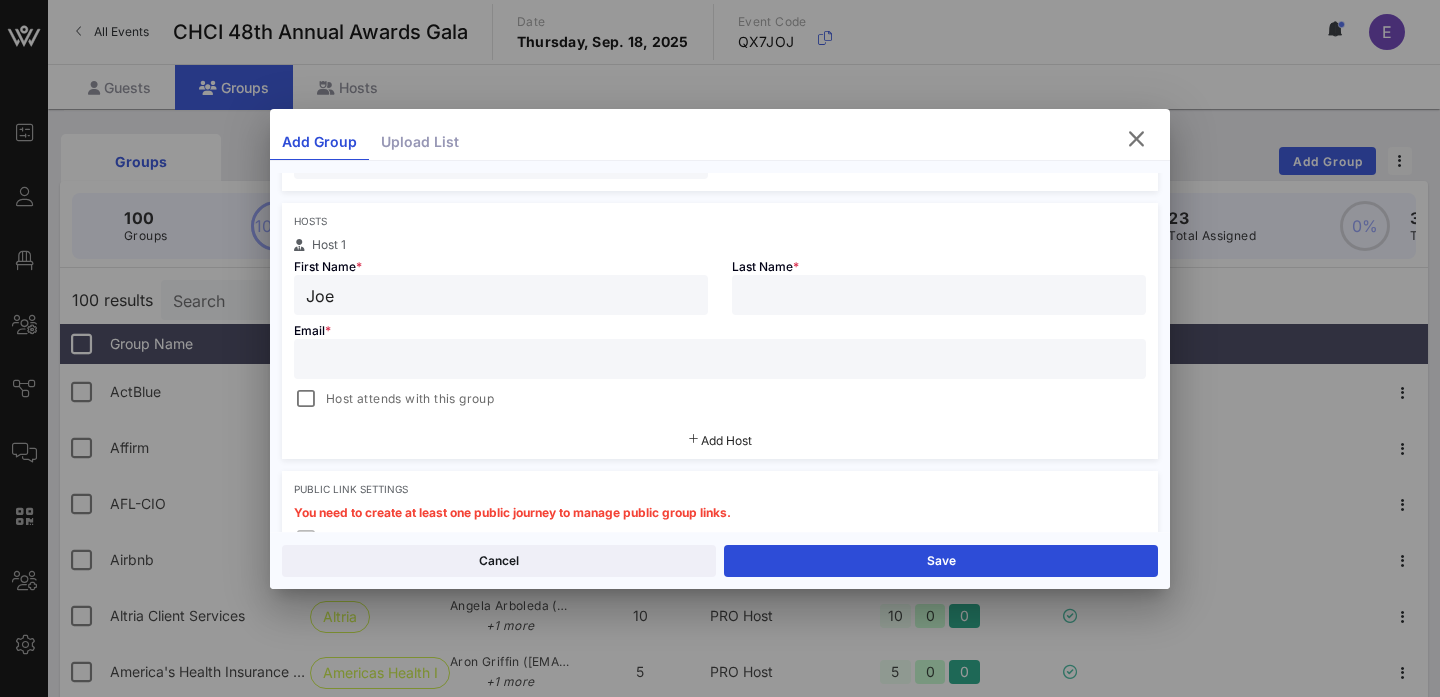 type on "Joe" 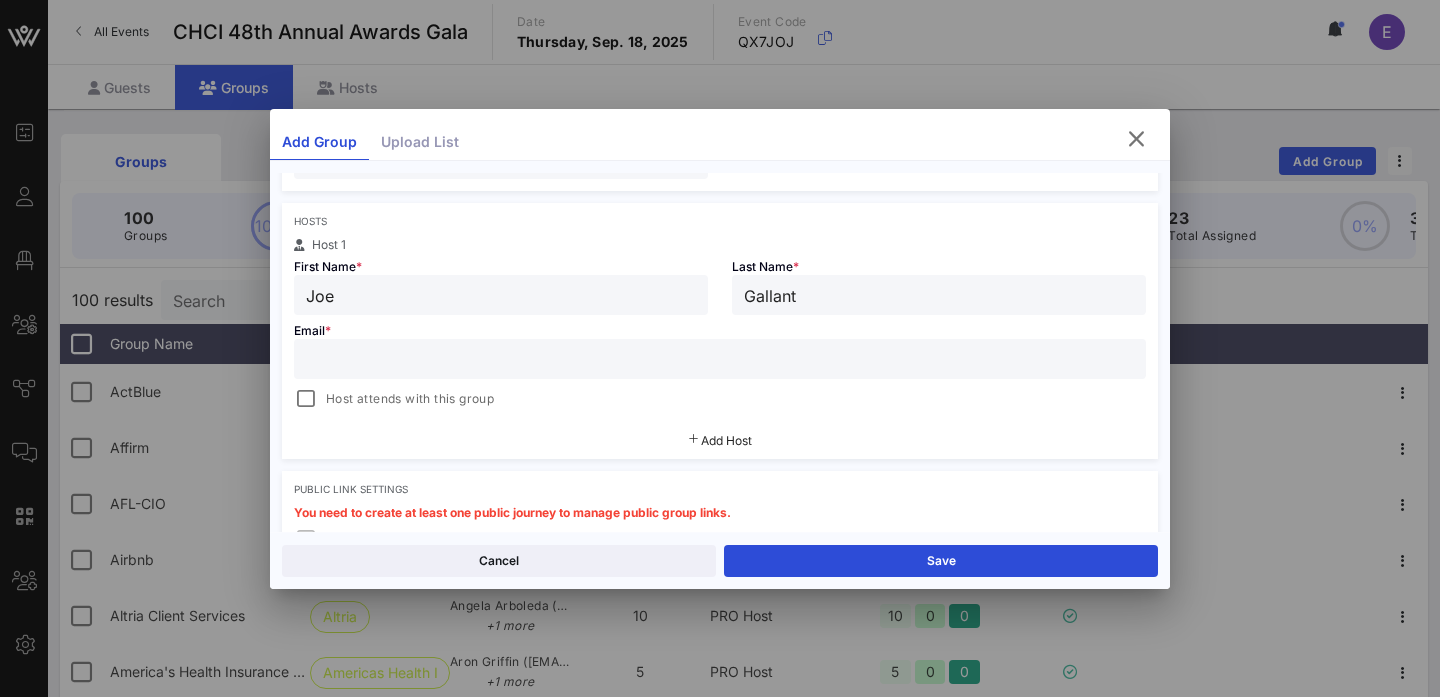 type on "Gallant" 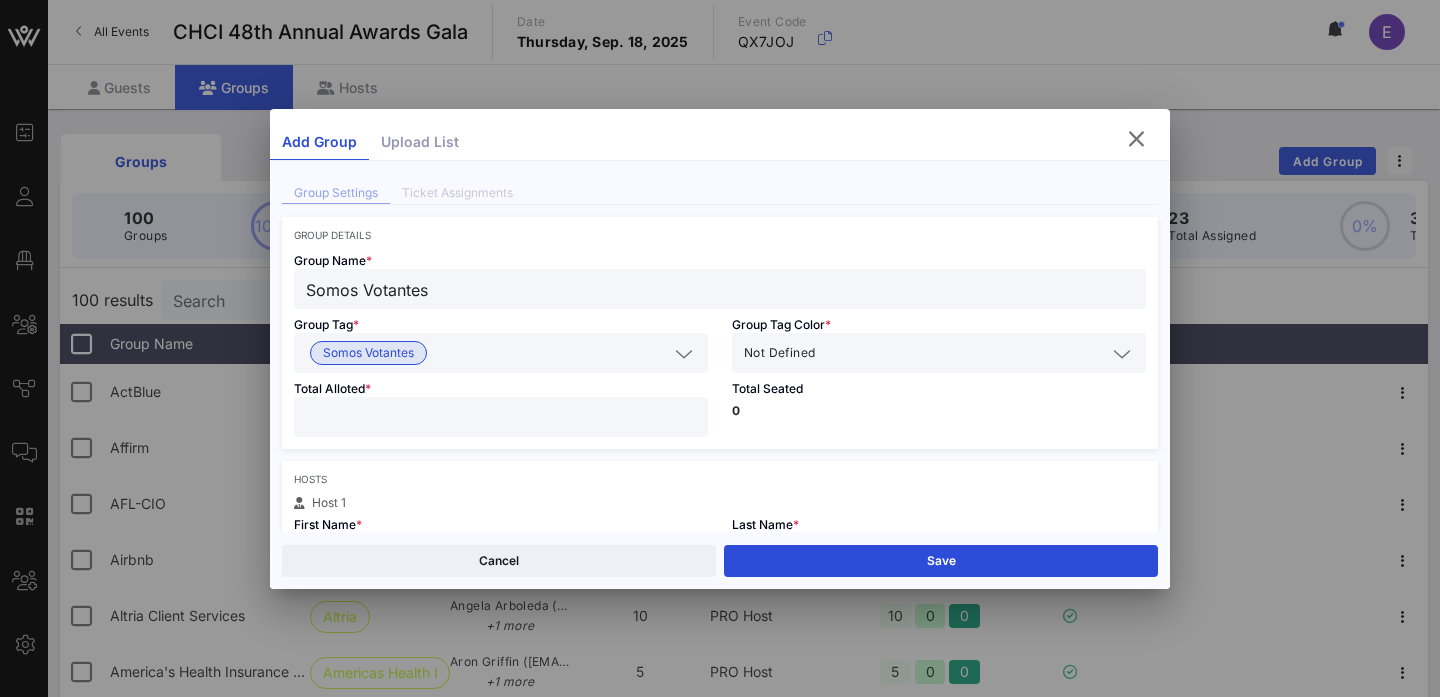 scroll, scrollTop: 44, scrollLeft: 0, axis: vertical 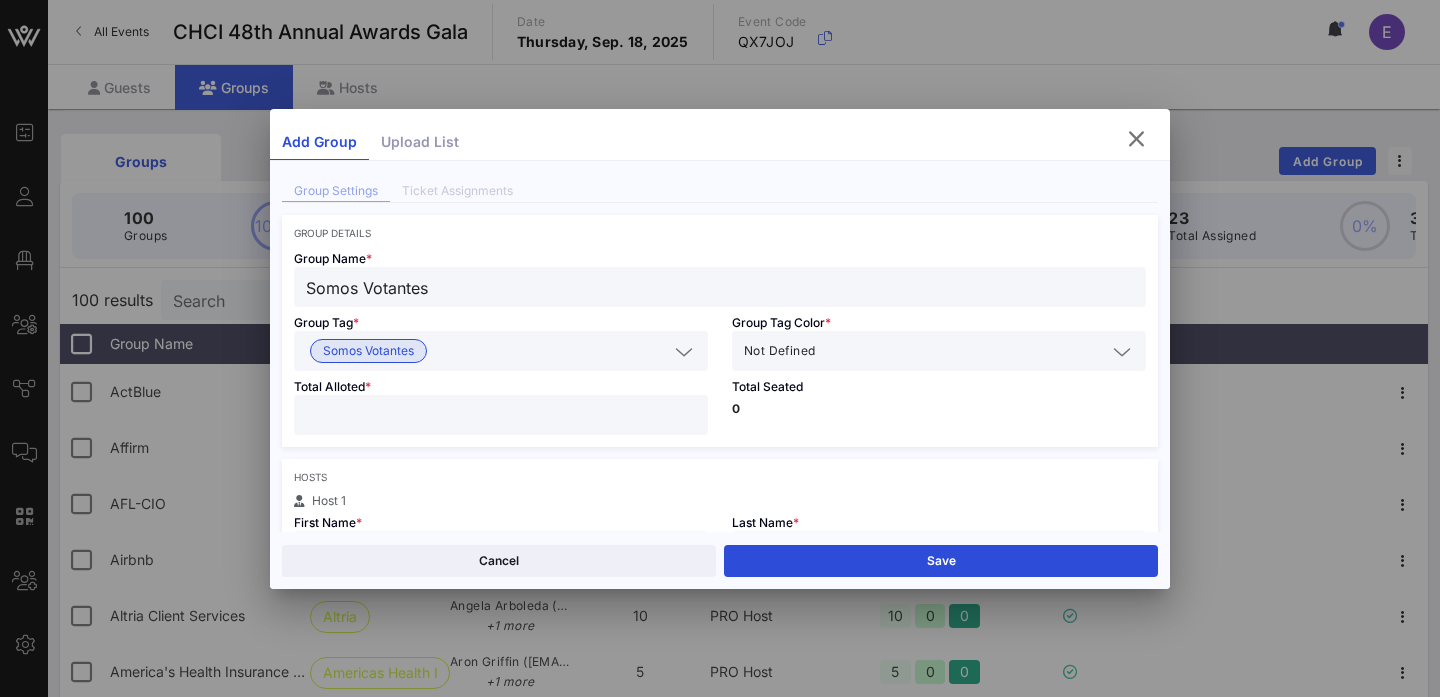 type on "[EMAIL]" 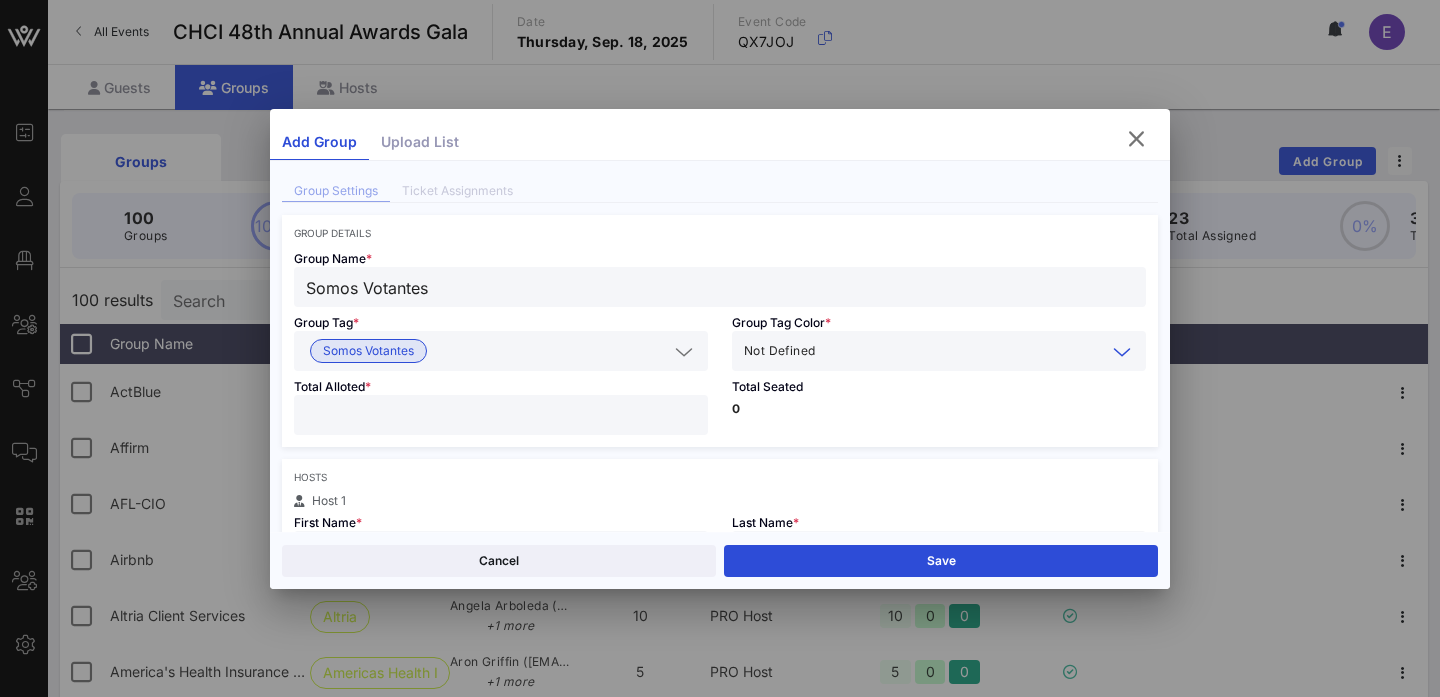 click at bounding box center (962, 351) 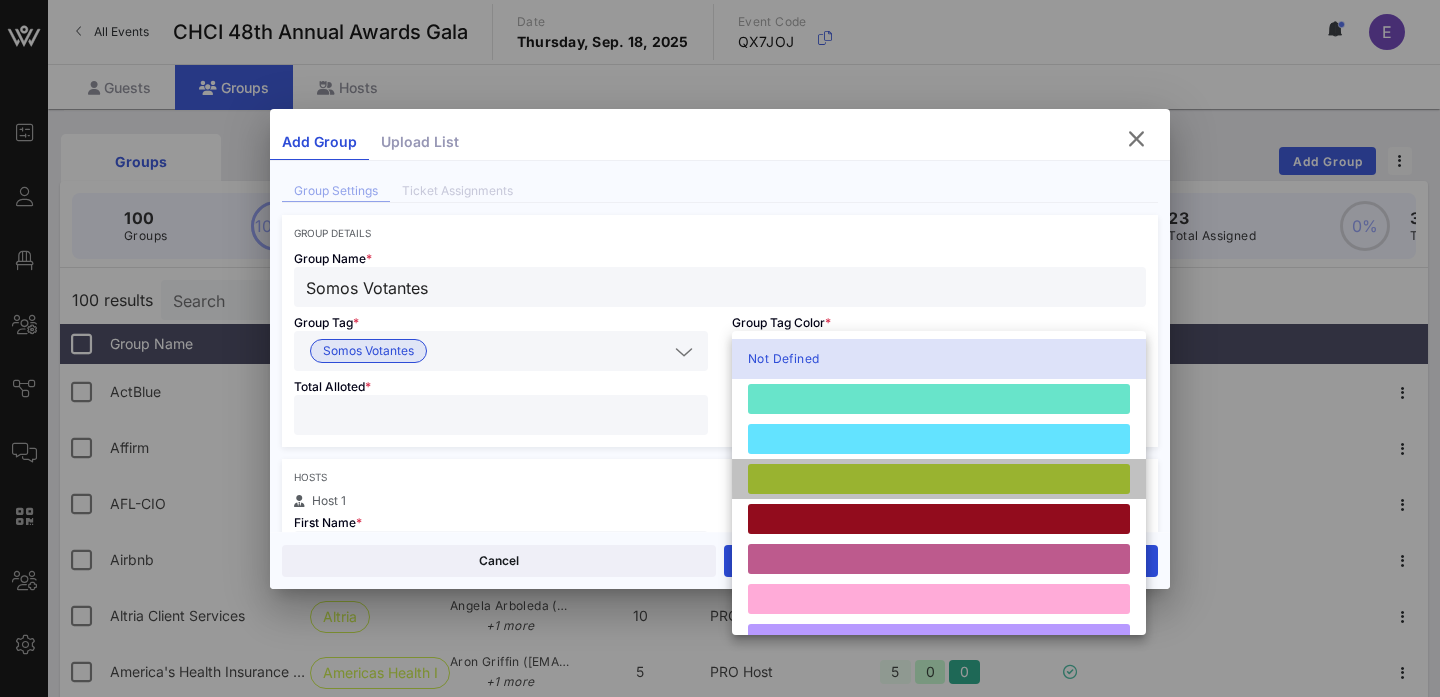 click at bounding box center (939, 479) 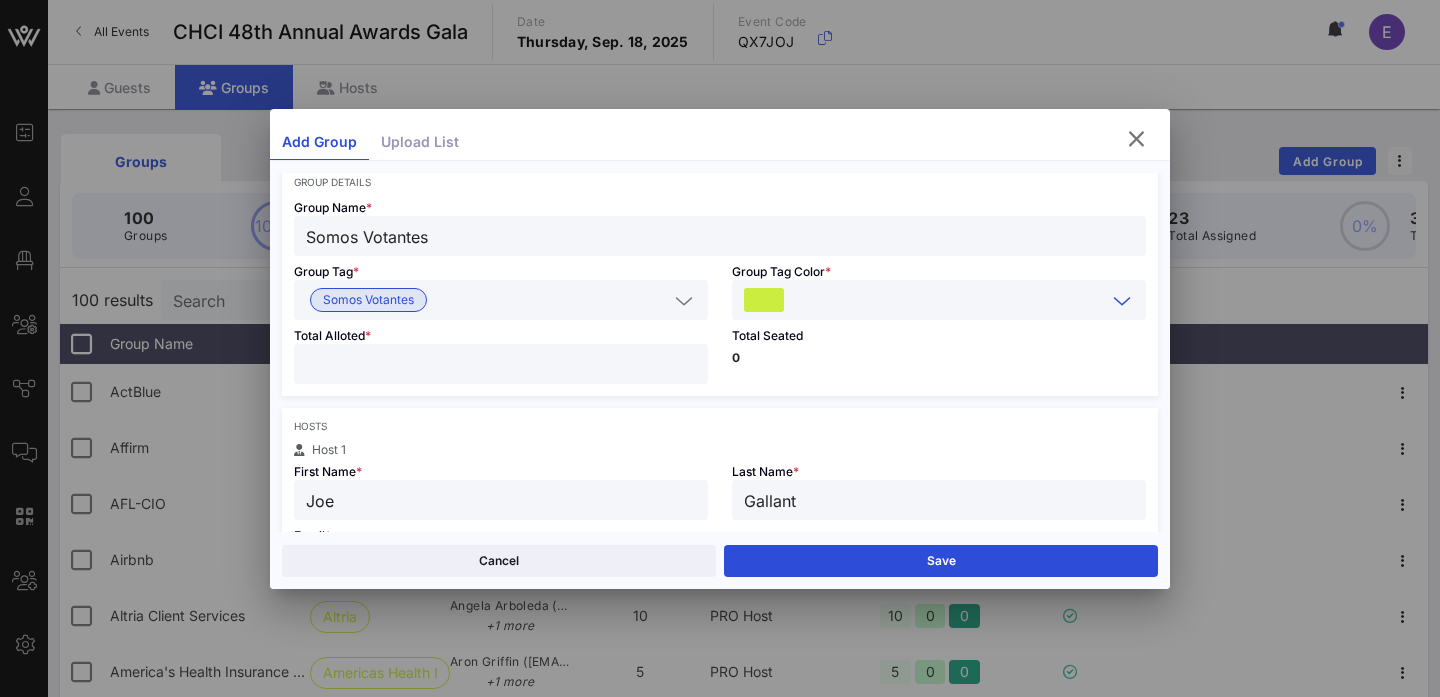 scroll, scrollTop: 118, scrollLeft: 0, axis: vertical 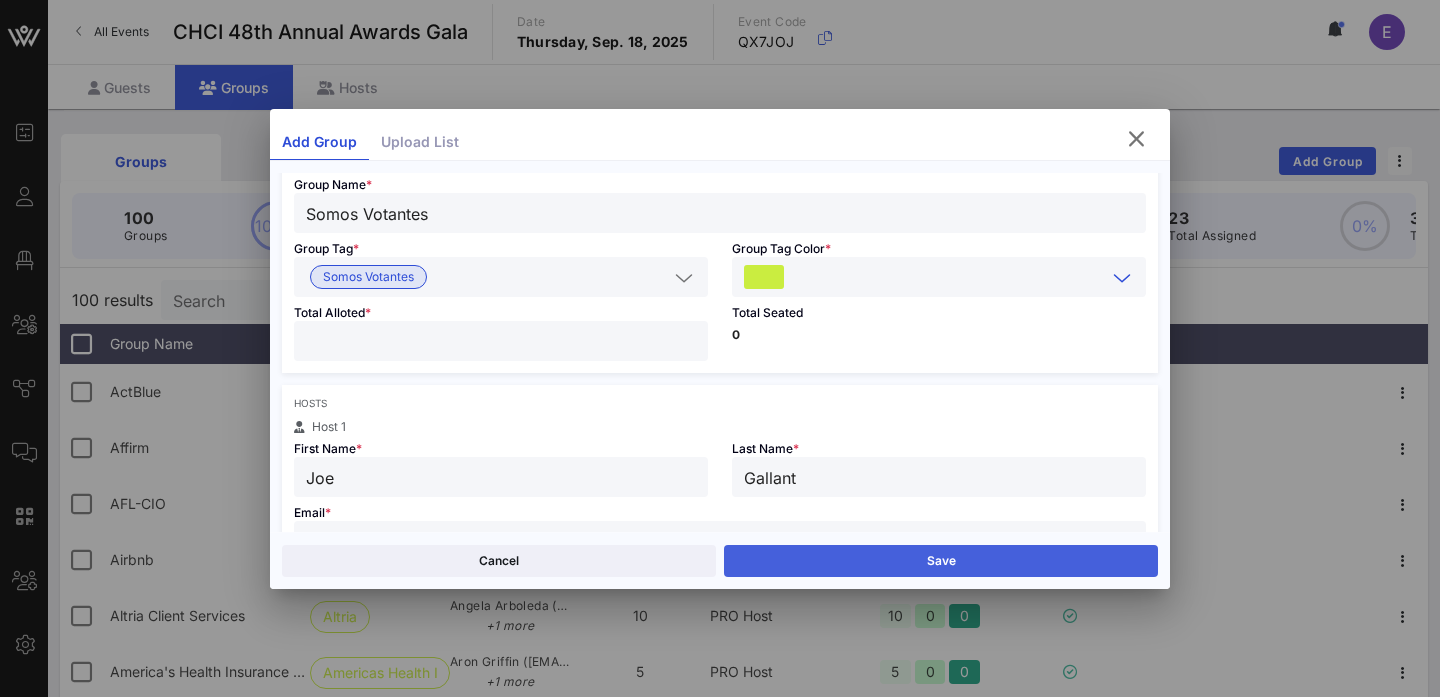 click on "Save" at bounding box center [941, 561] 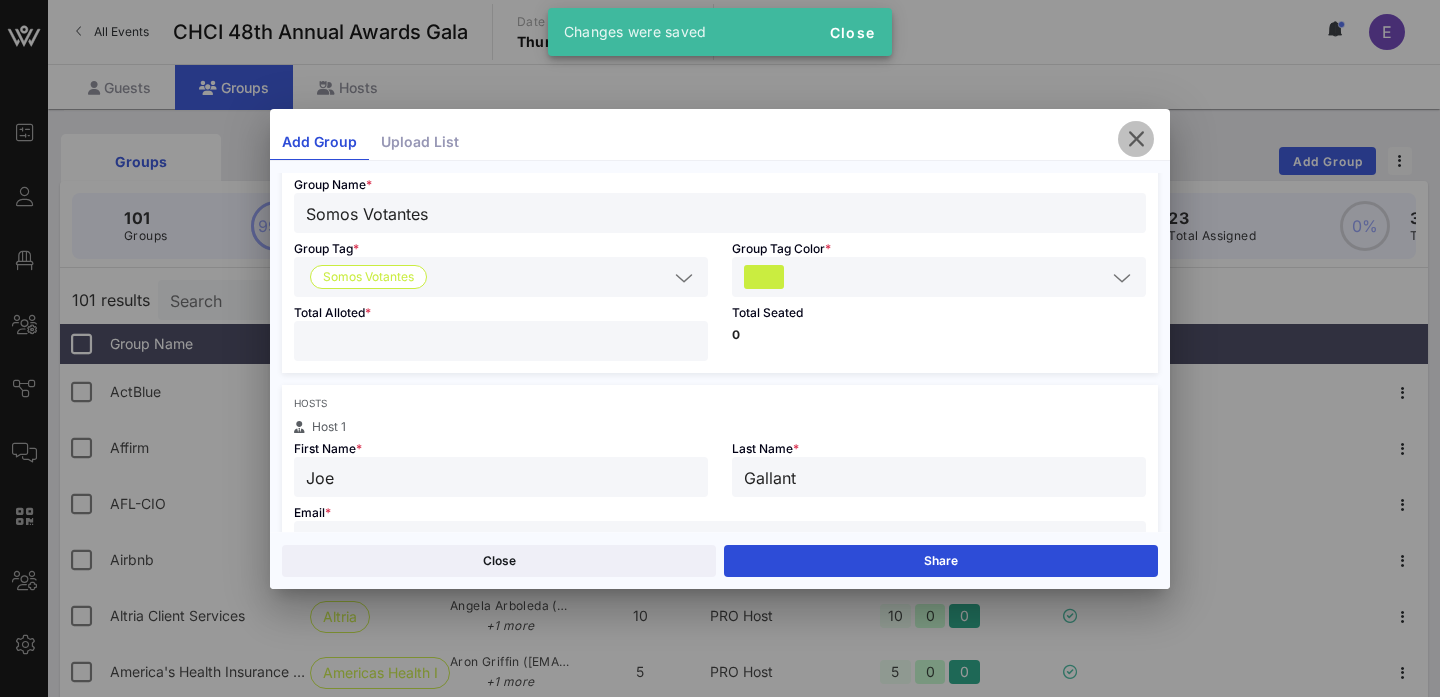 click at bounding box center (1136, 139) 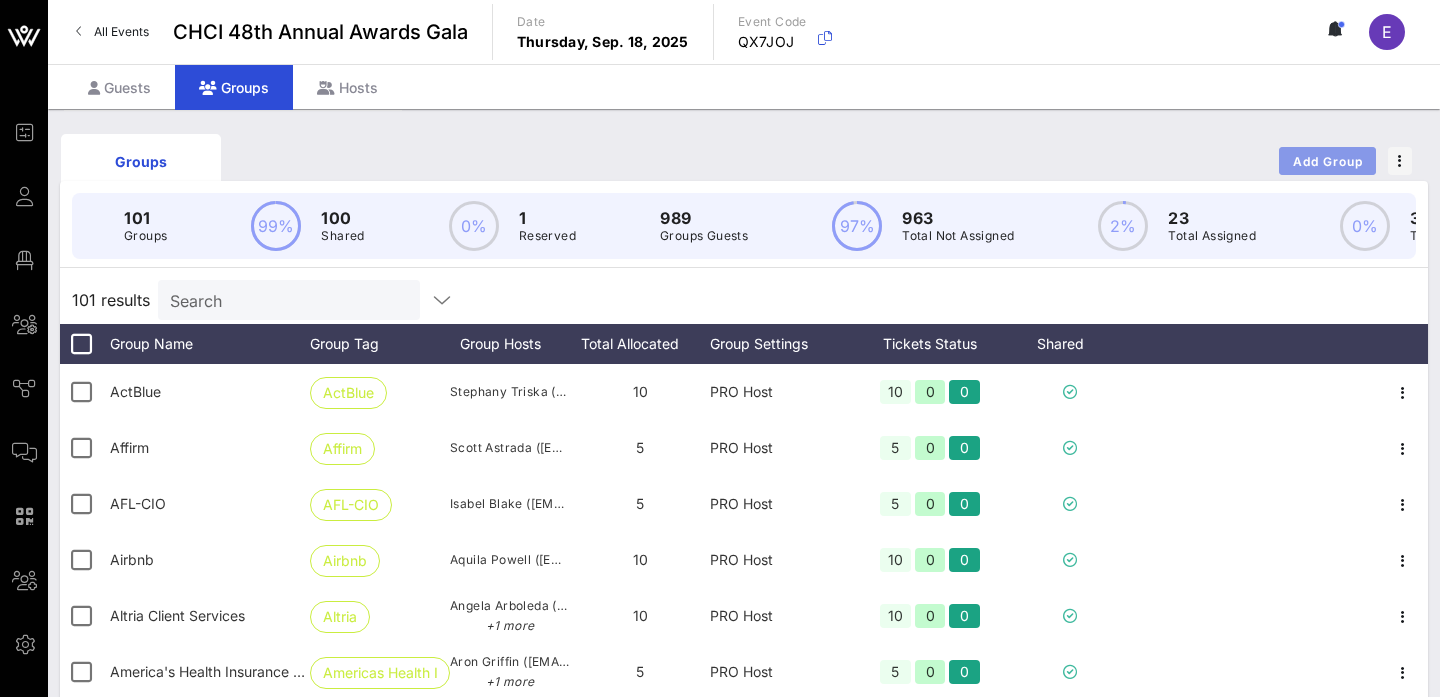 click on "Add Group" at bounding box center (1327, 161) 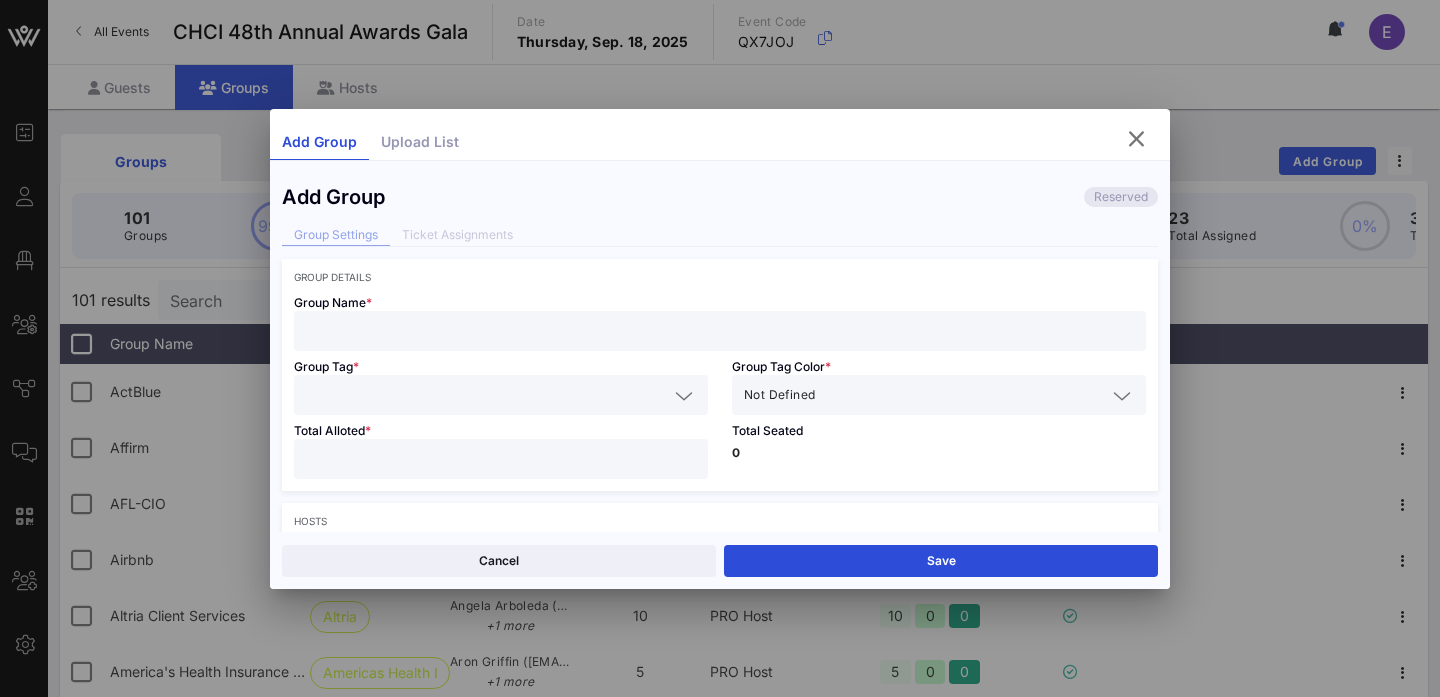 click at bounding box center (720, 331) 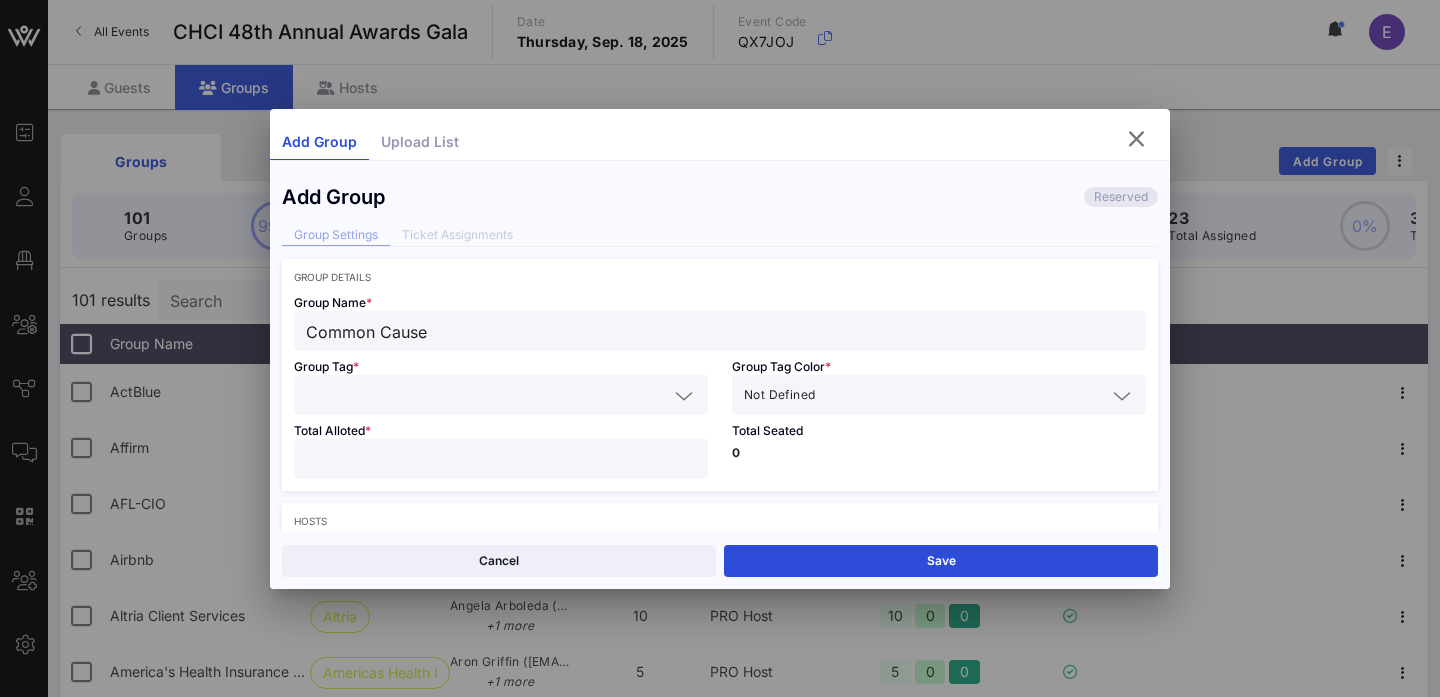 type on "Common Cause" 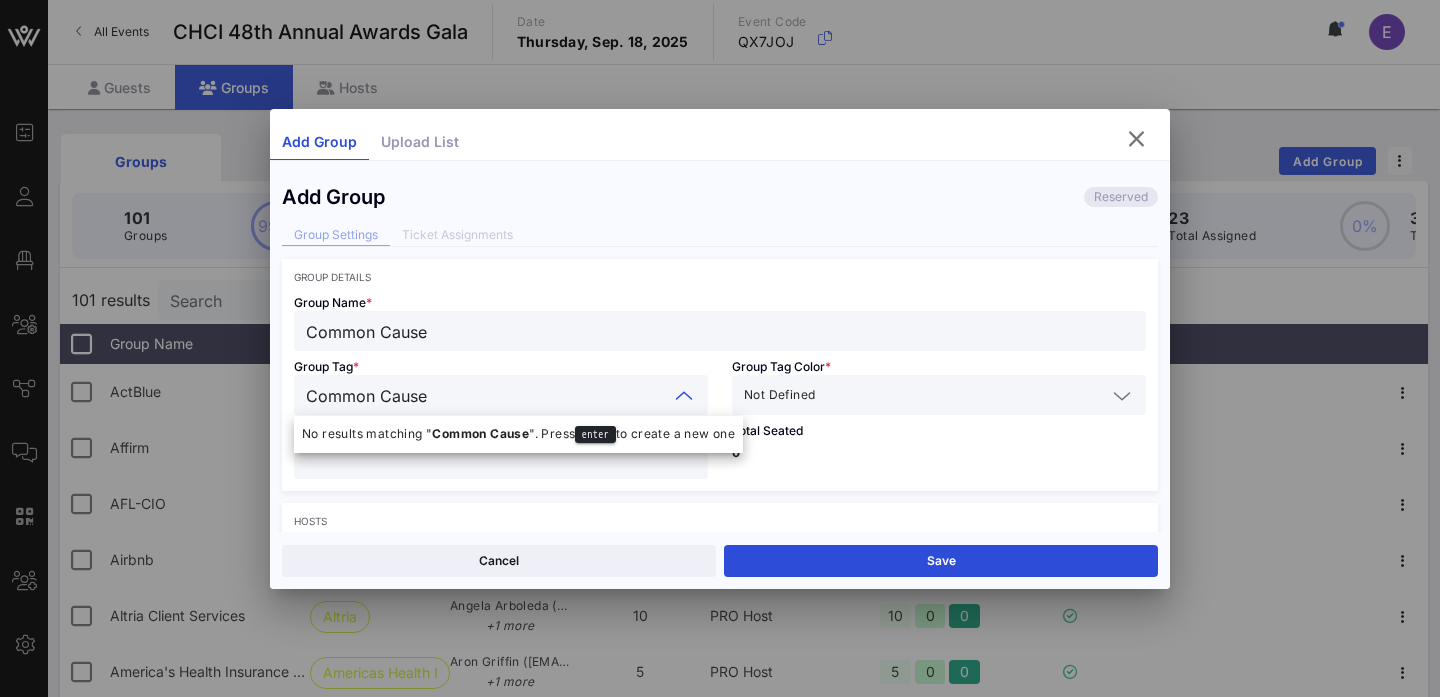 type on "Common Cause" 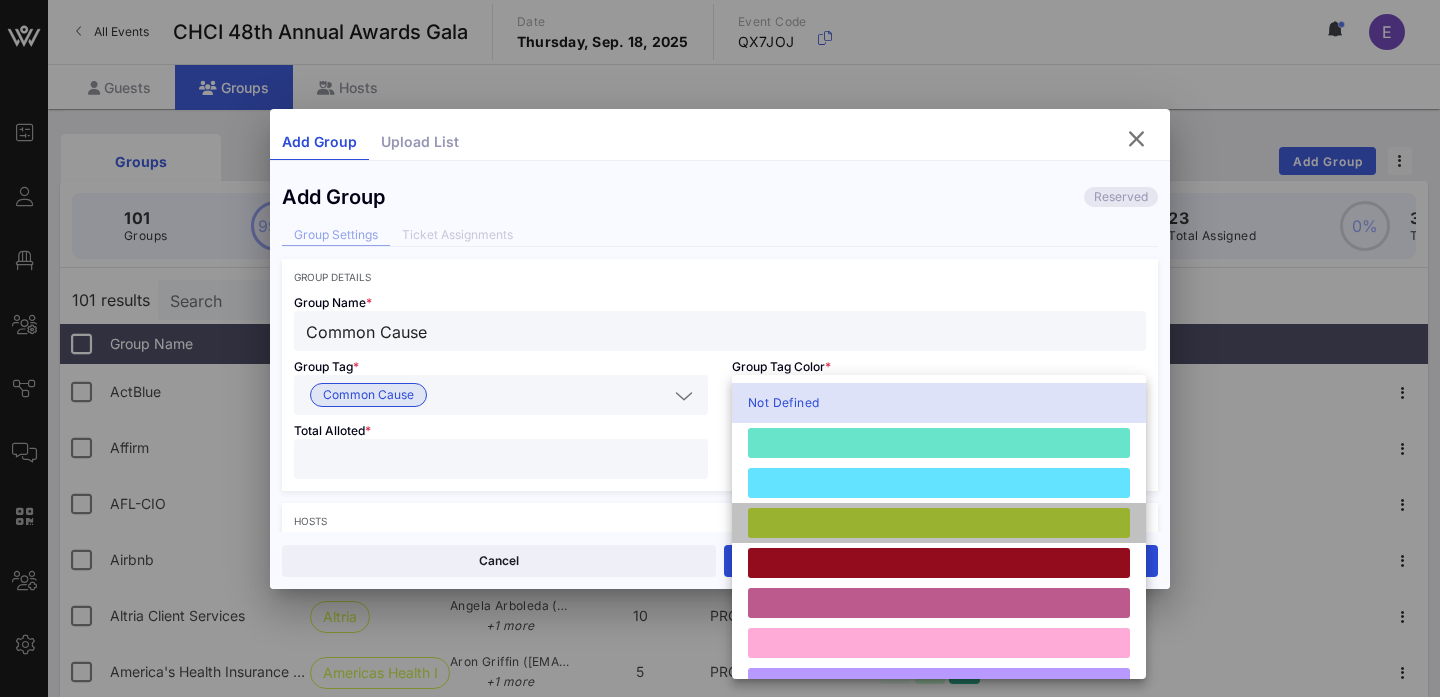click at bounding box center (939, 523) 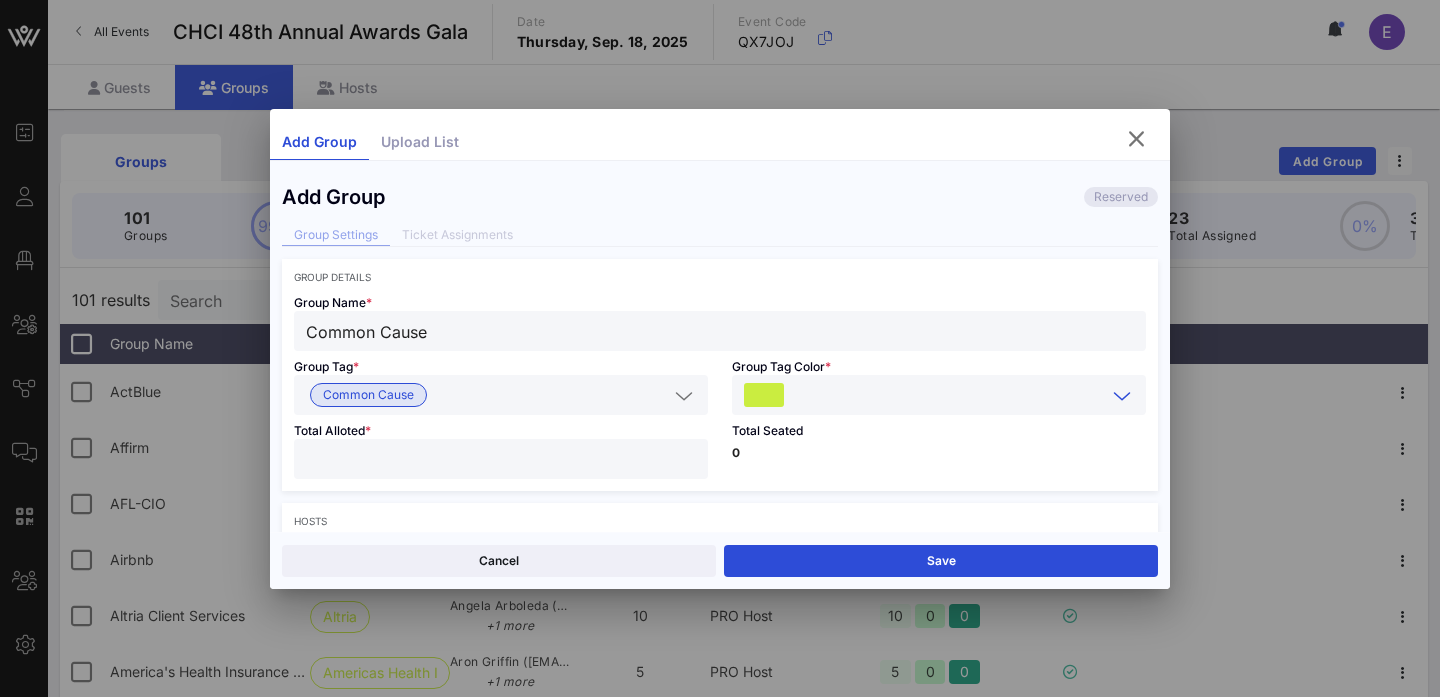 click at bounding box center [501, 459] 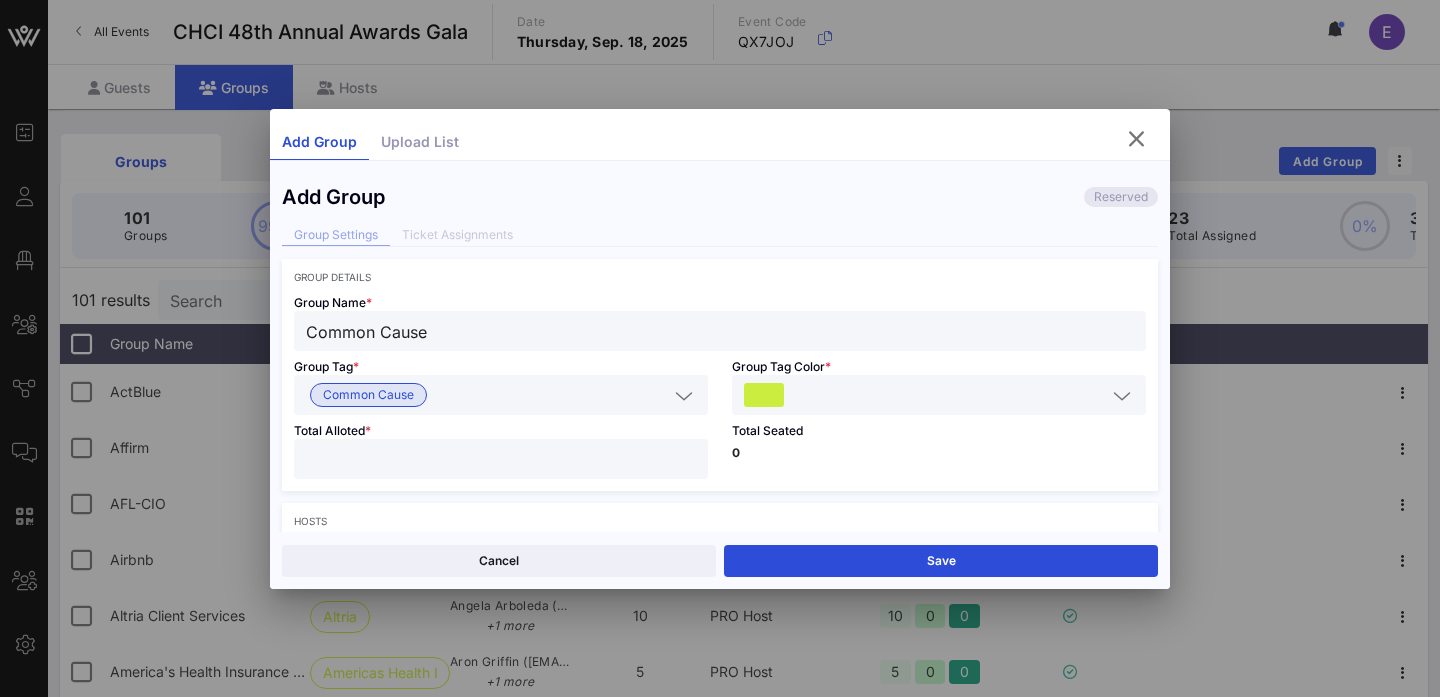 type on "**" 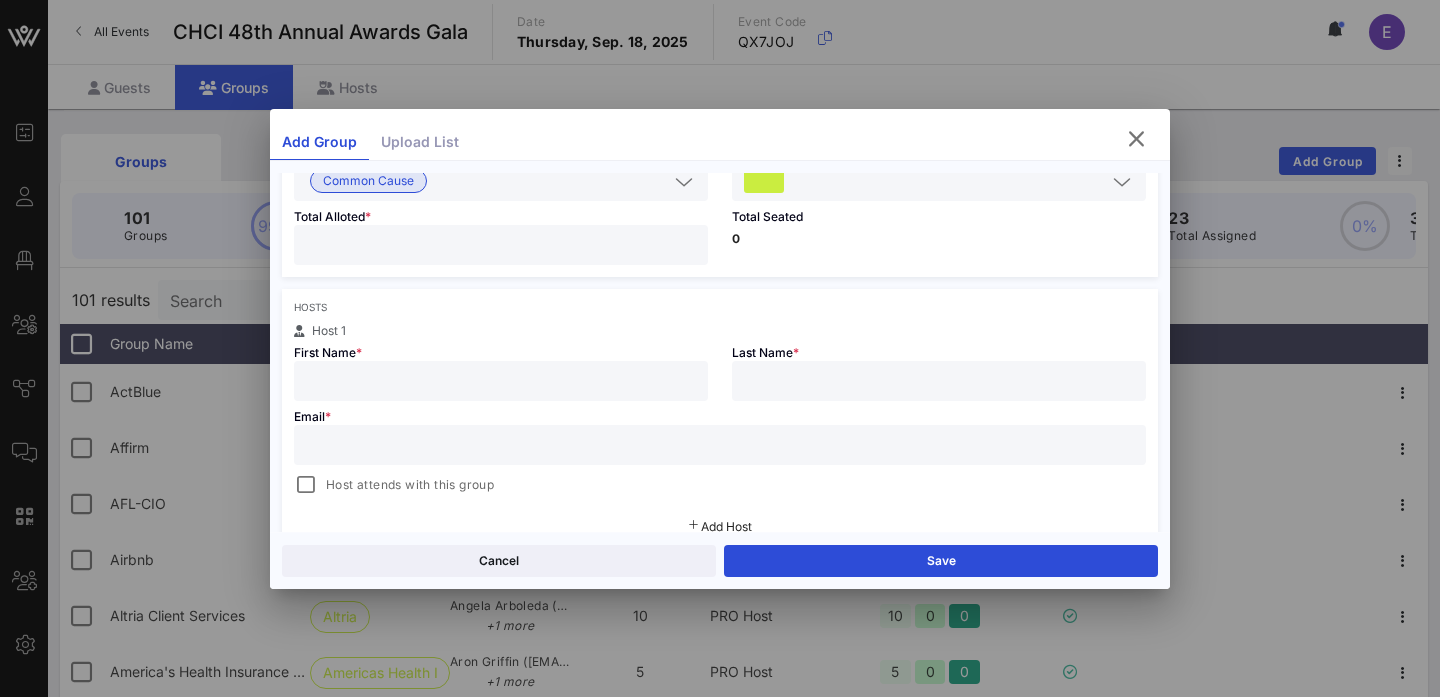 scroll, scrollTop: 222, scrollLeft: 0, axis: vertical 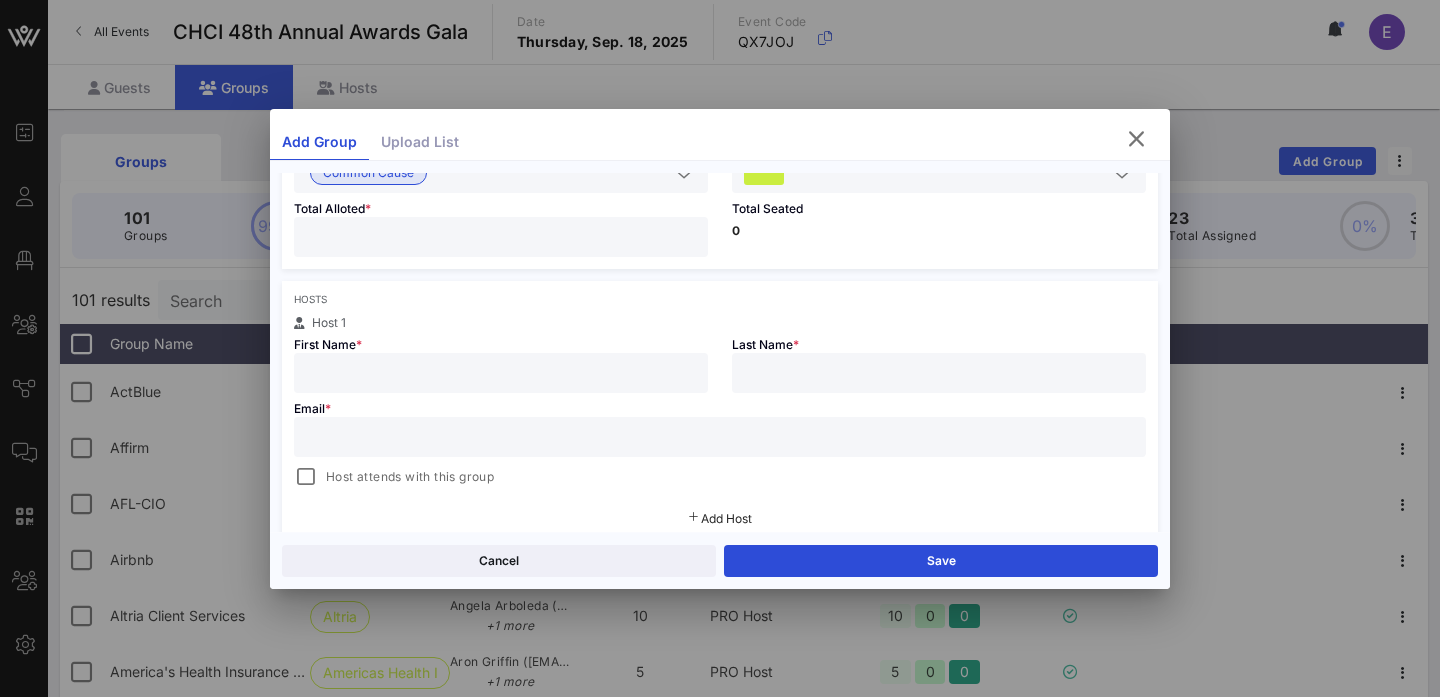 click at bounding box center [501, 373] 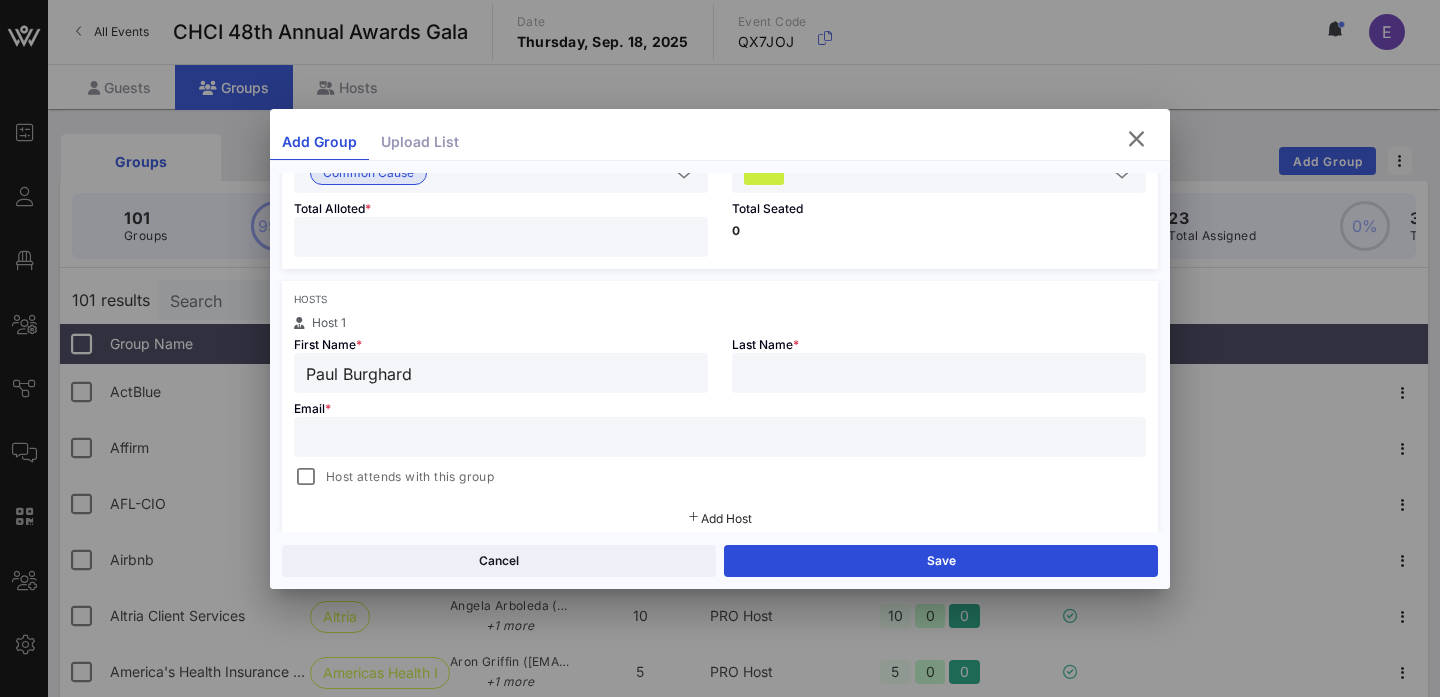click on "Paul Burghard" at bounding box center (501, 373) 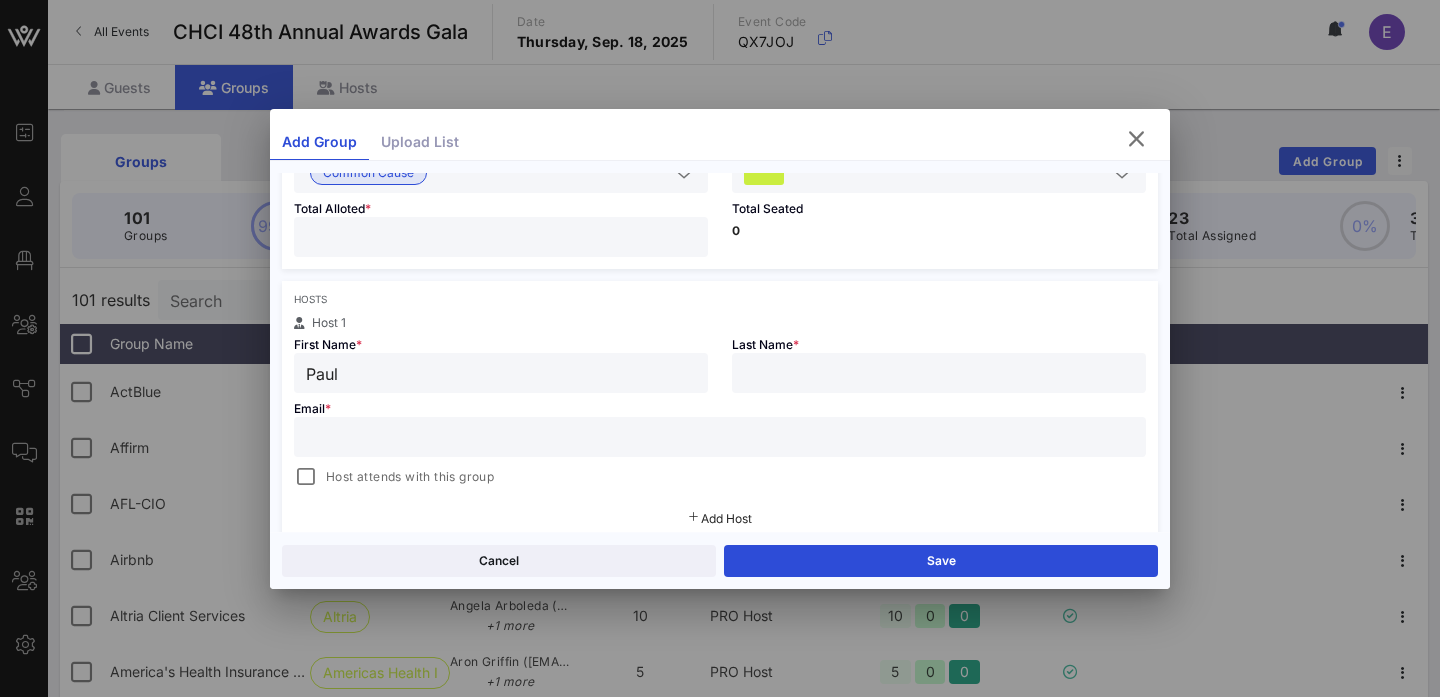 type on "Paul" 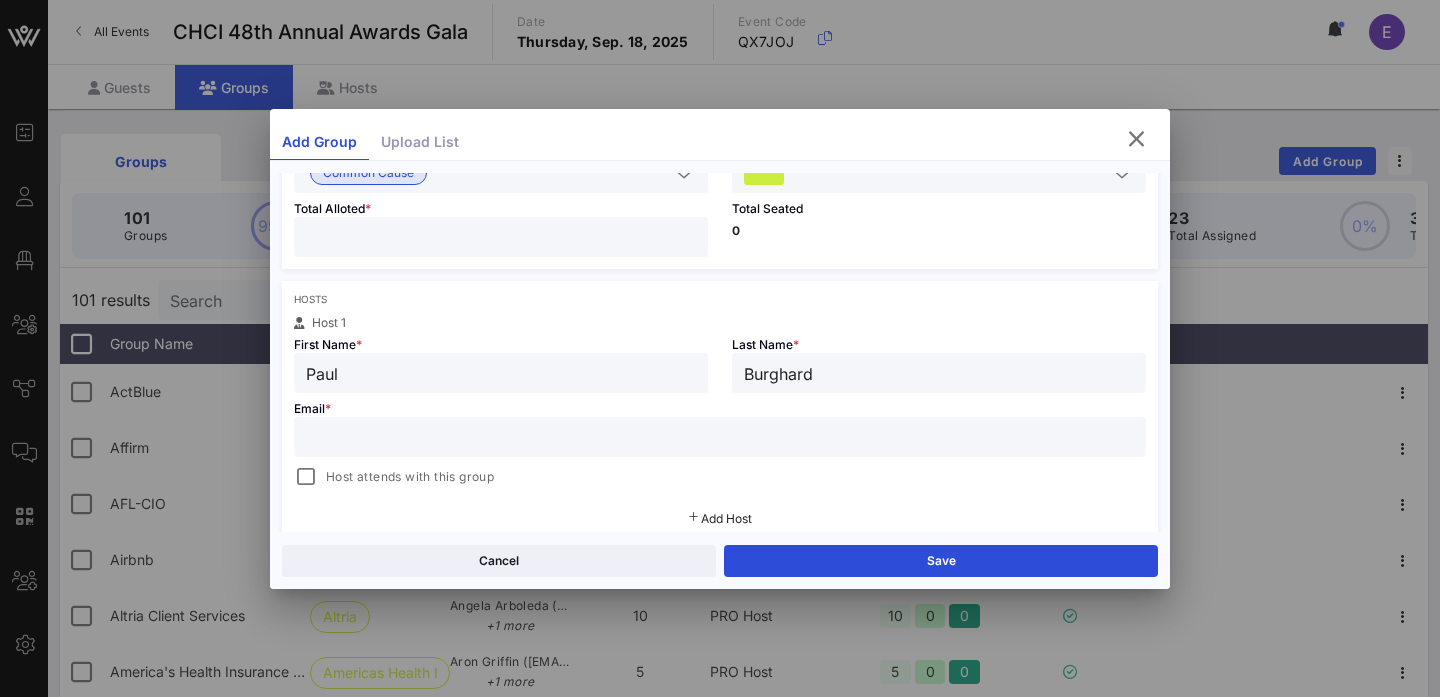 type on "Burghard" 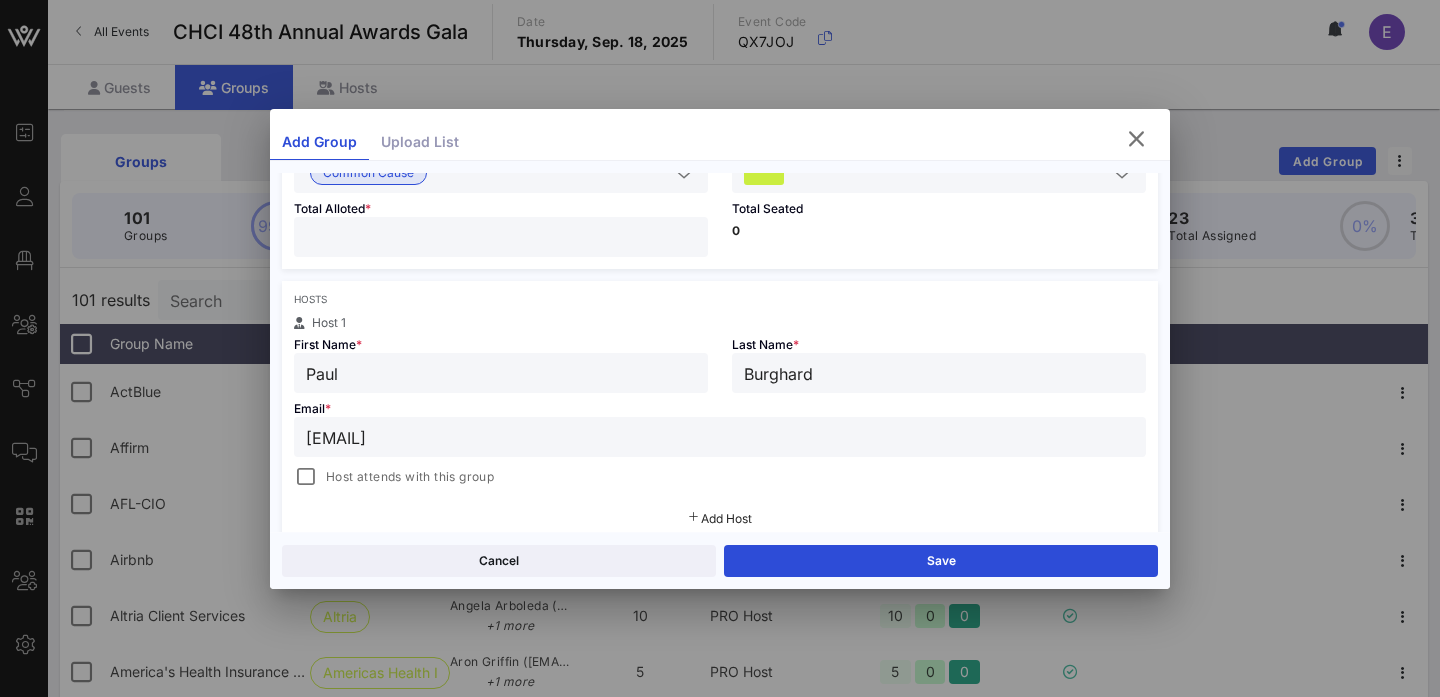 type on "[EMAIL]" 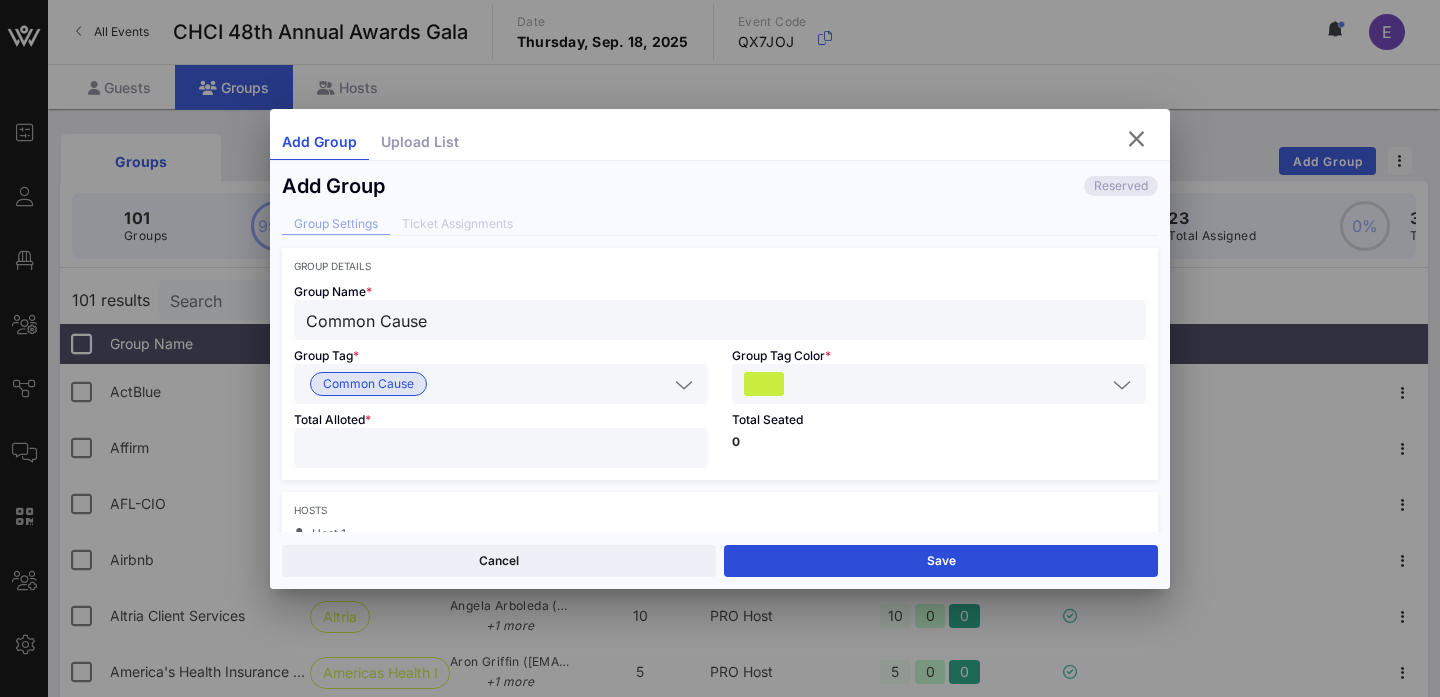 scroll, scrollTop: 0, scrollLeft: 0, axis: both 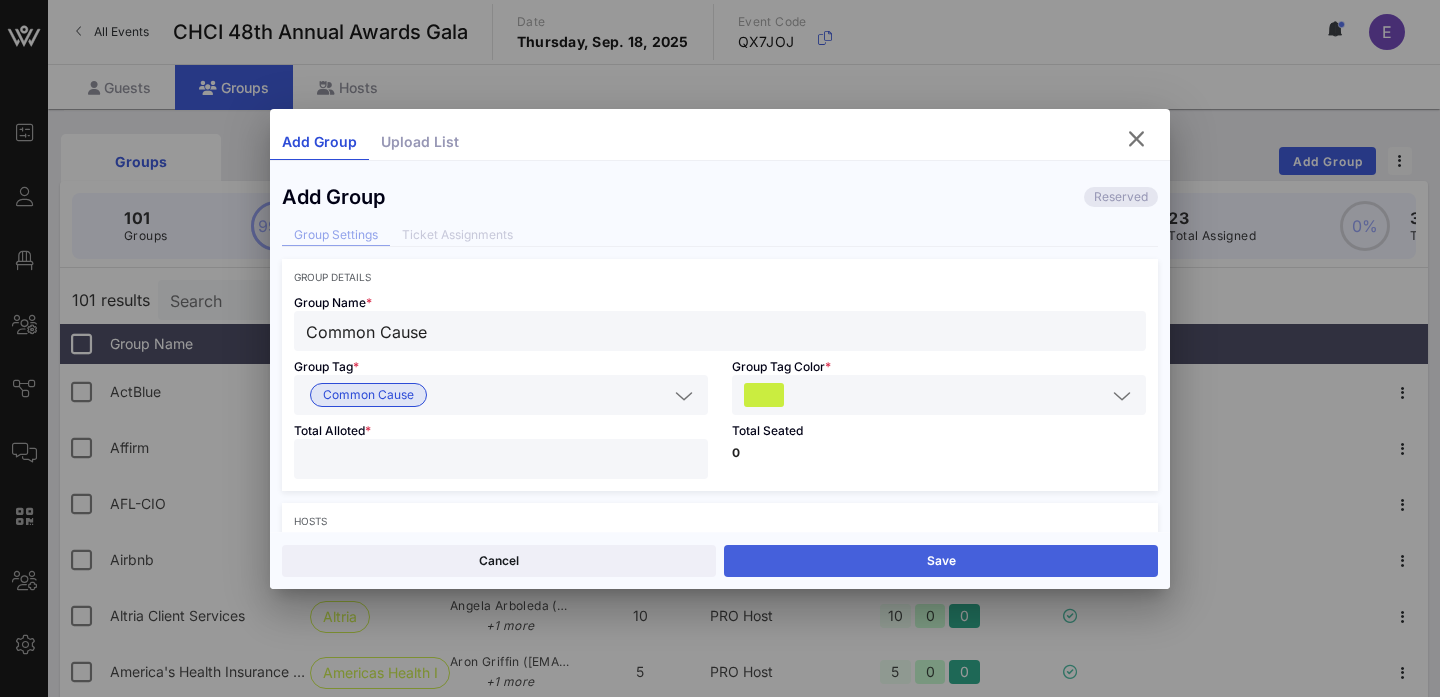 click on "Save" at bounding box center [941, 561] 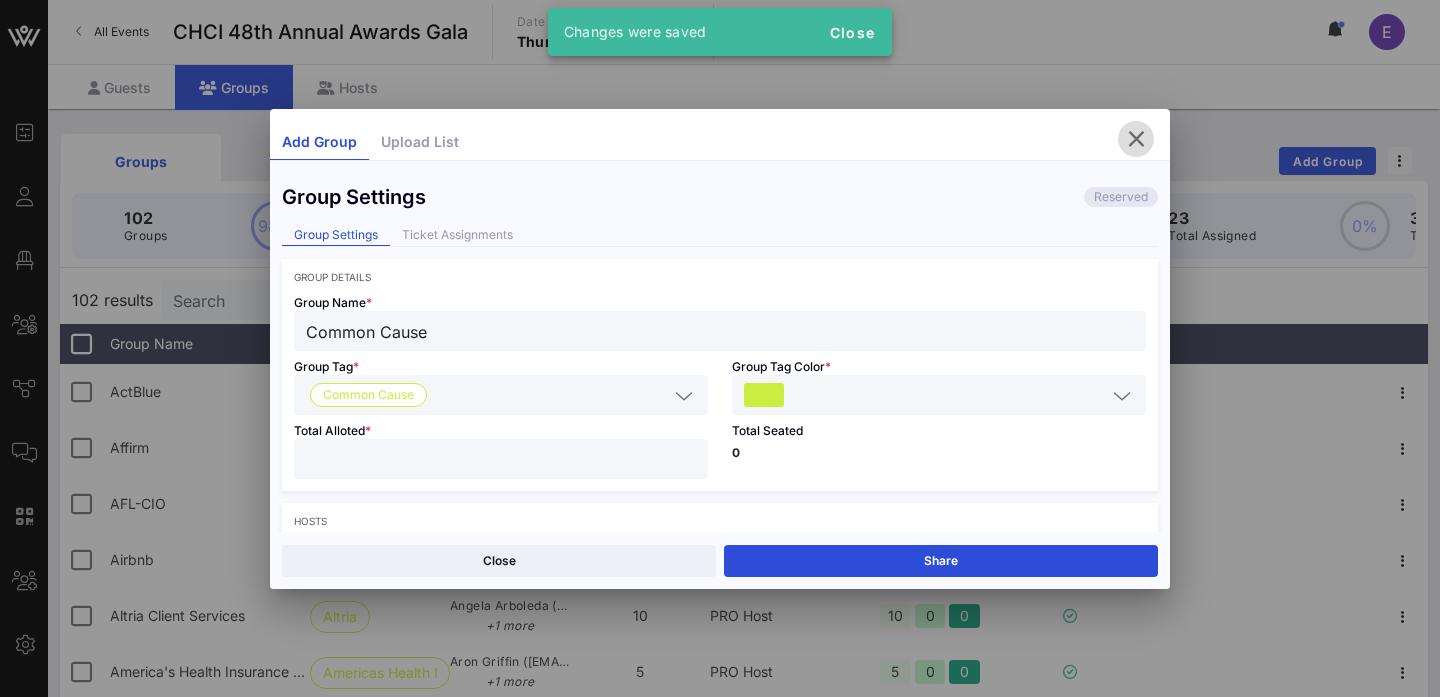 click at bounding box center (1136, 139) 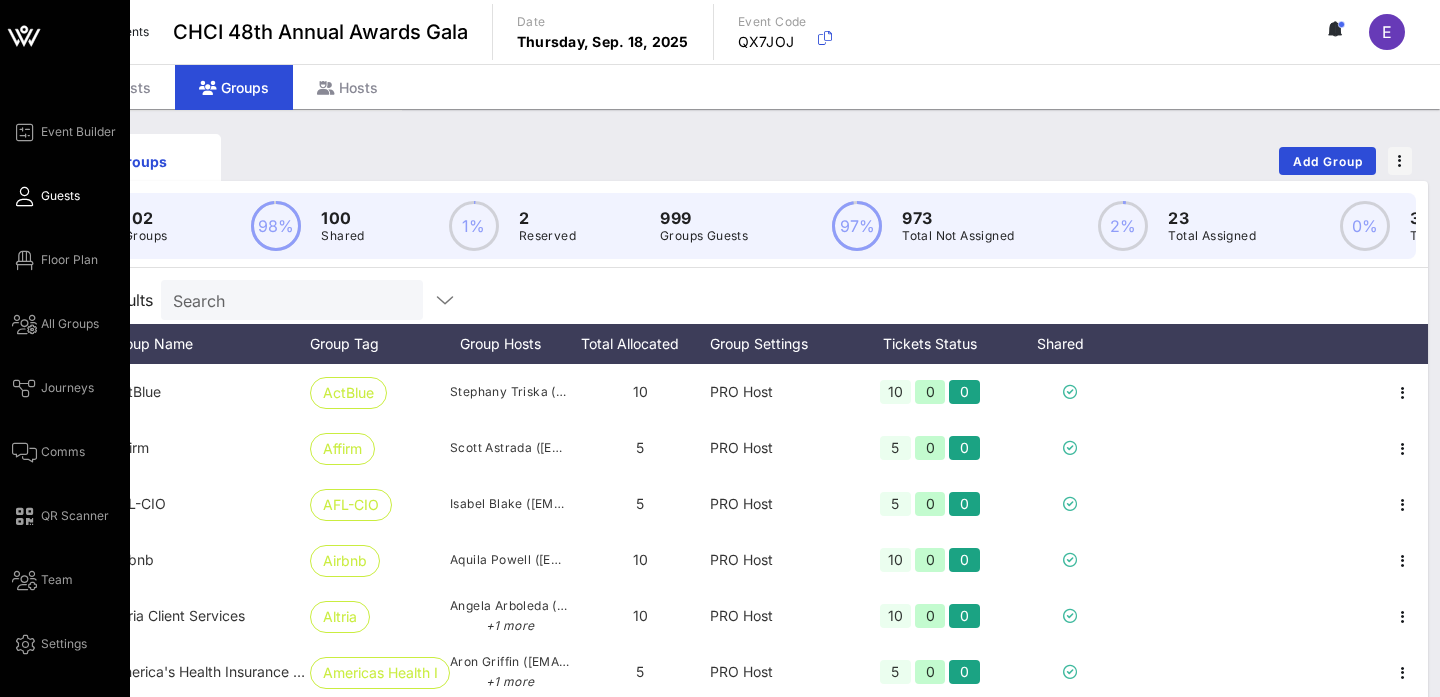 click at bounding box center (24, 196) 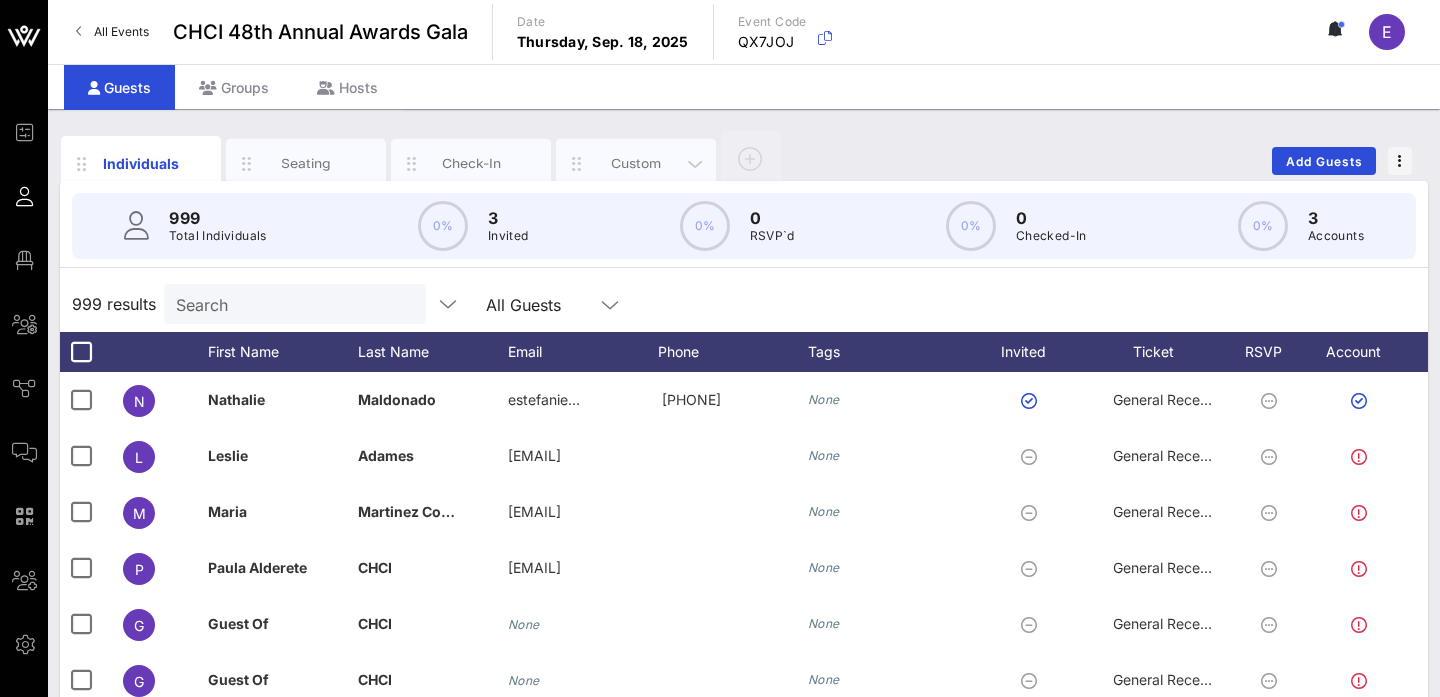 click on "Custom" at bounding box center [636, 163] 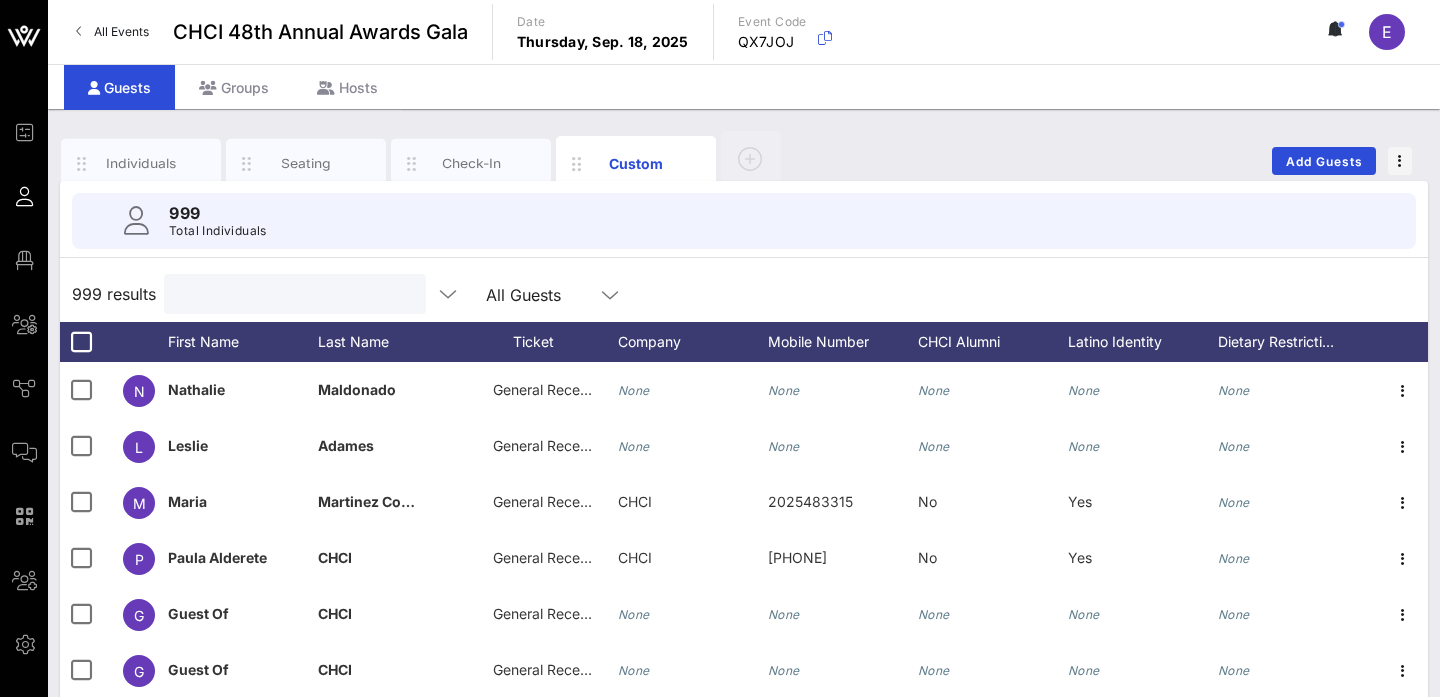 click at bounding box center (293, 294) 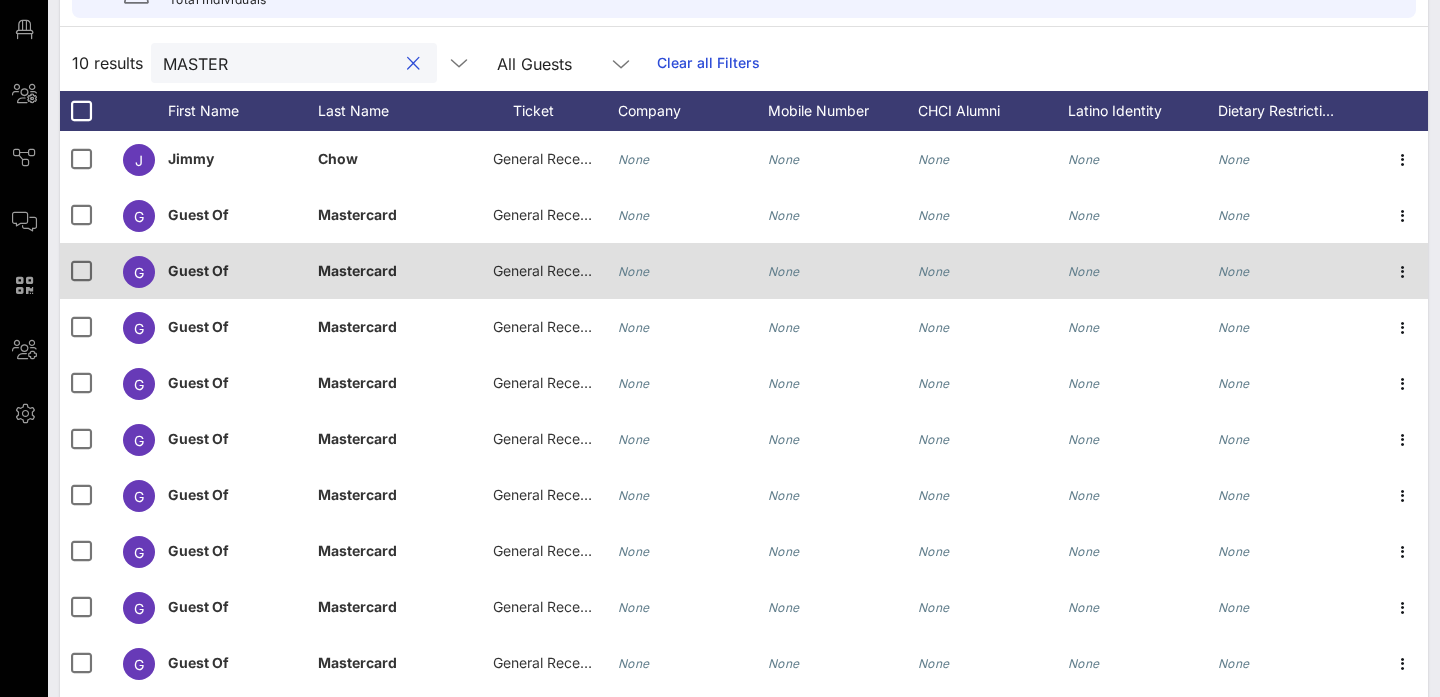 scroll, scrollTop: 285, scrollLeft: 0, axis: vertical 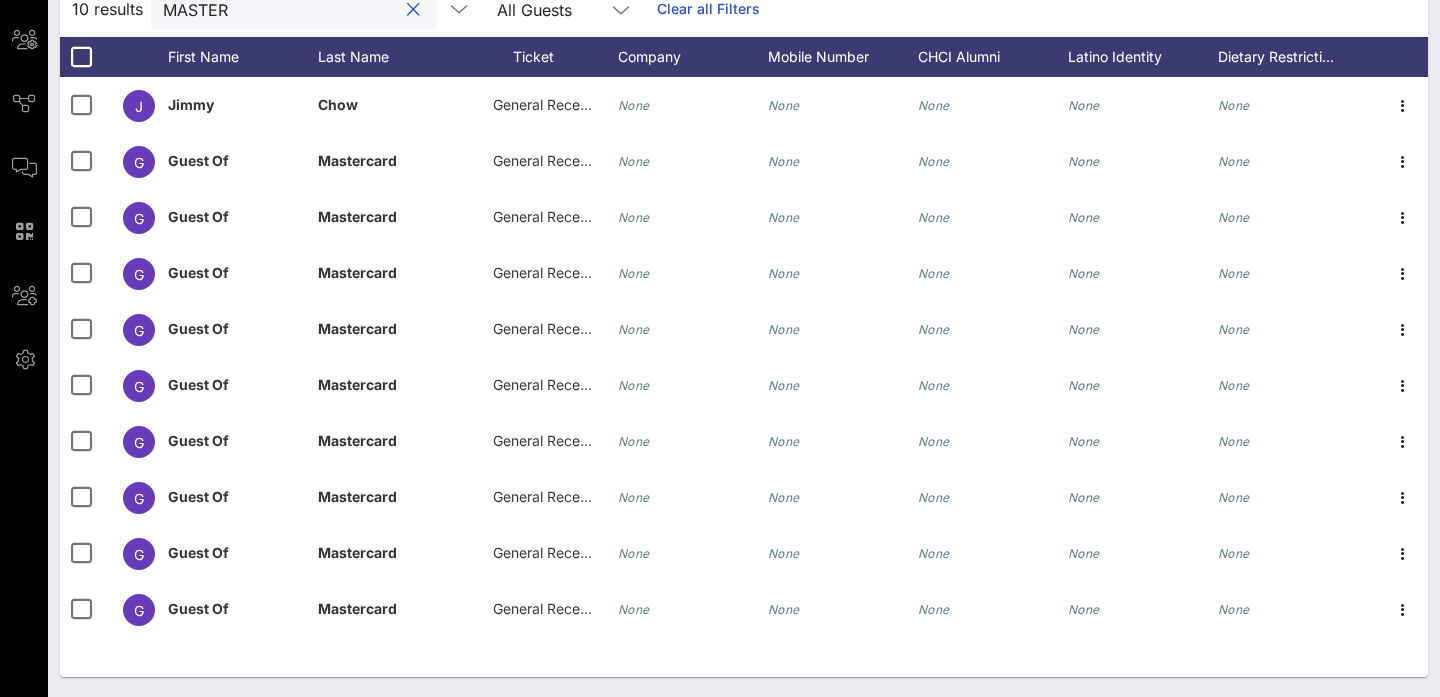 type on "MASTER" 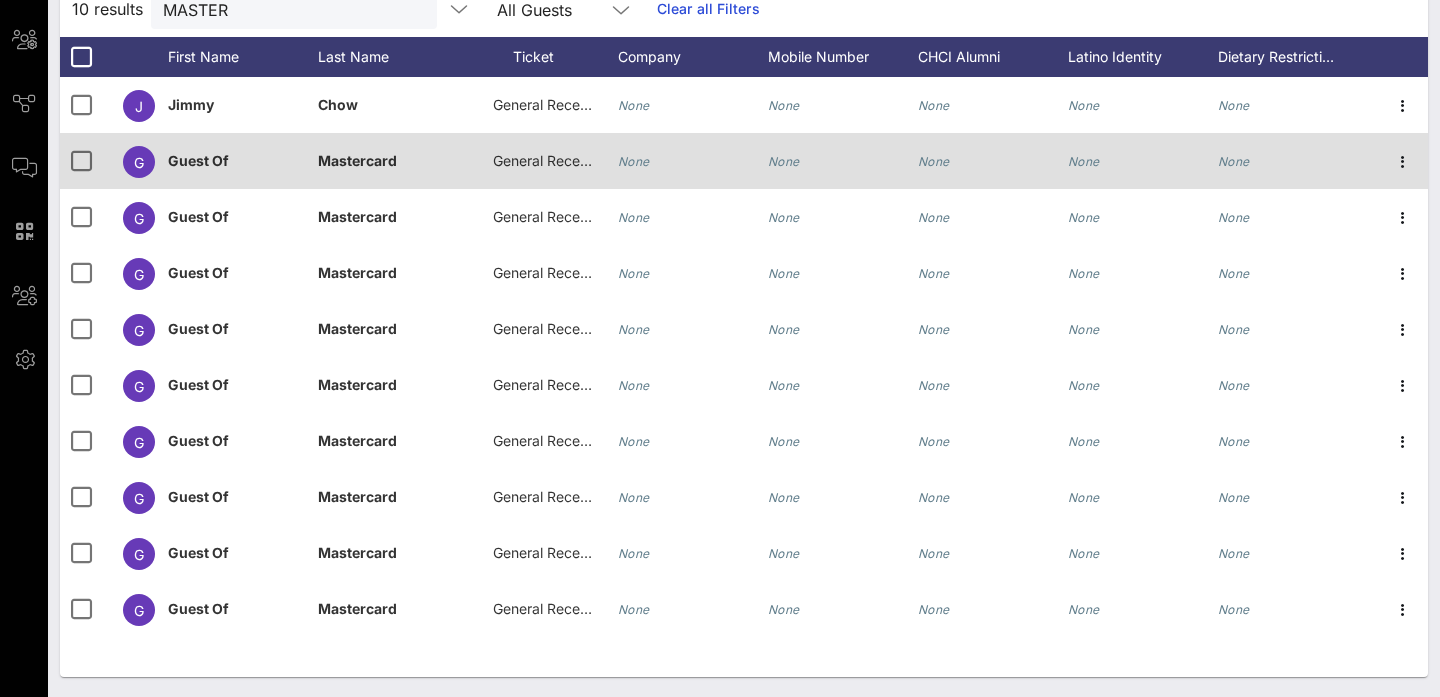 click on "General Reception" at bounding box center [553, 160] 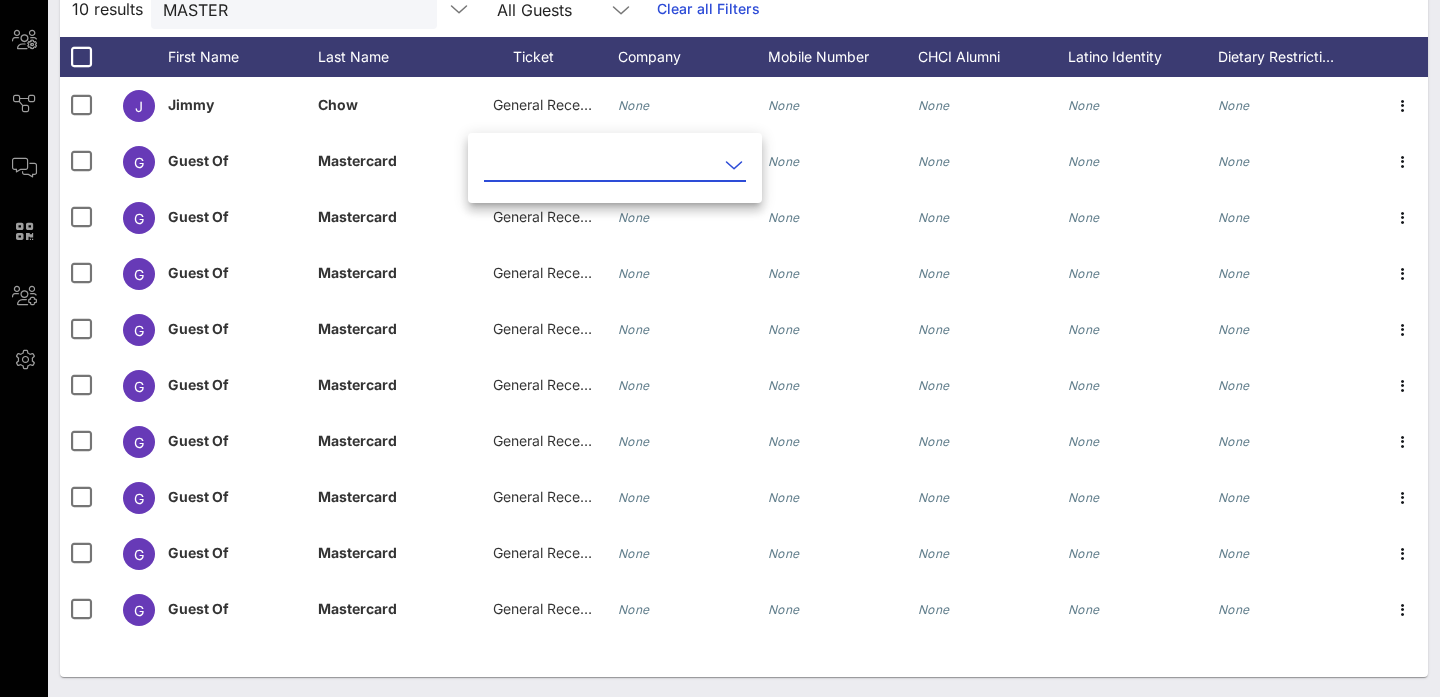 click at bounding box center [601, 165] 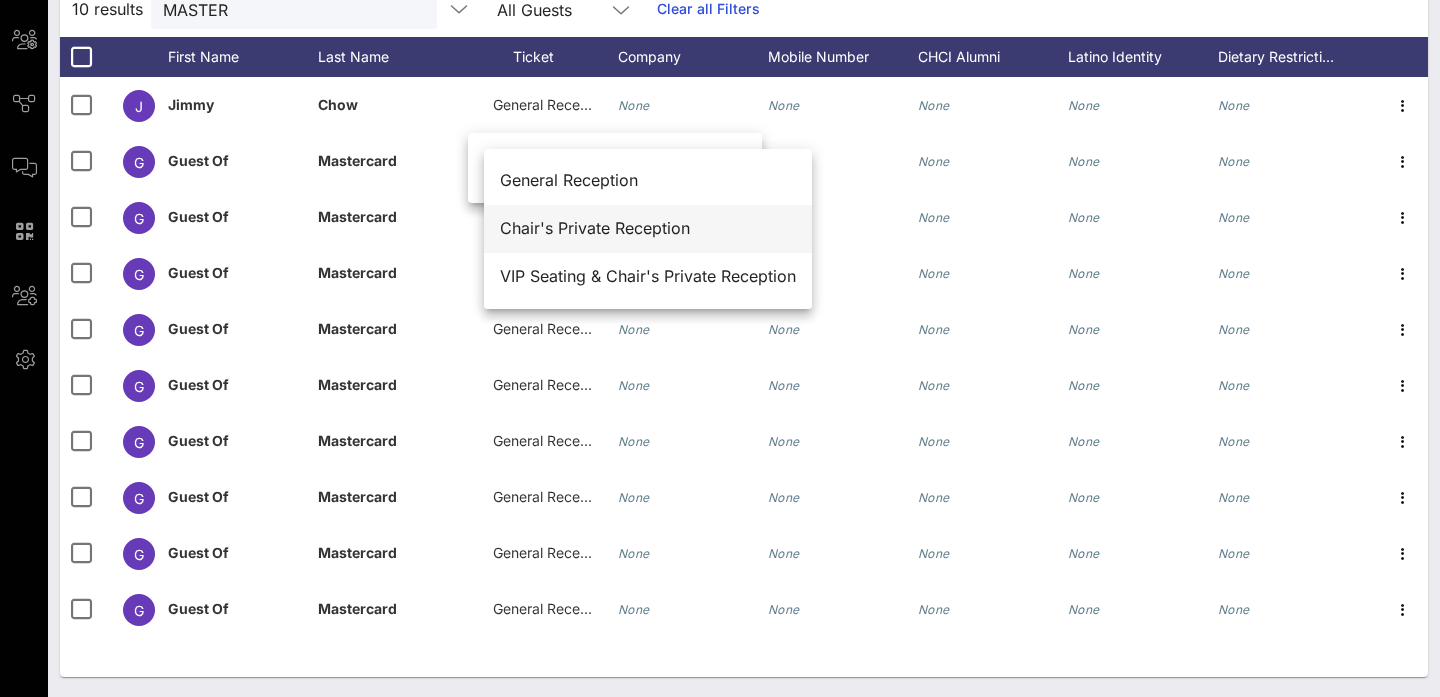 click on "Chair's Private Reception" at bounding box center (648, 228) 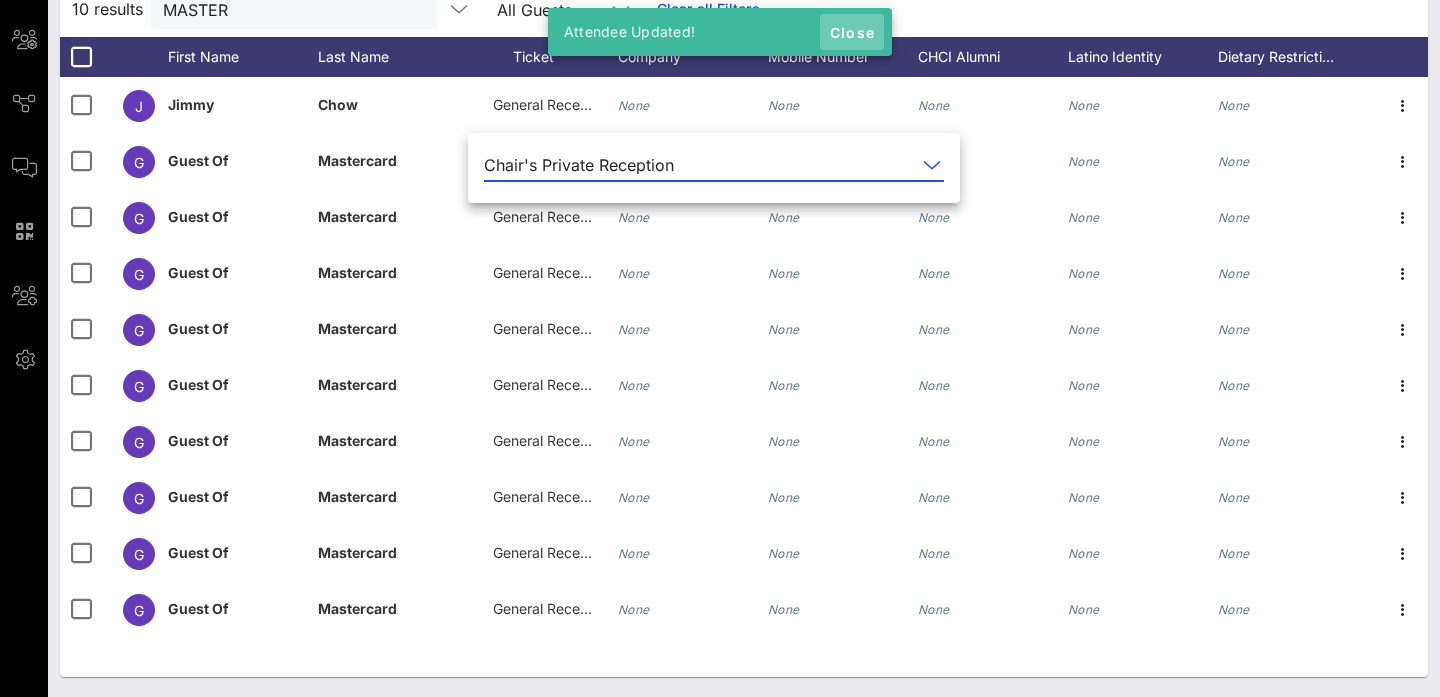 click on "Close" at bounding box center (852, 32) 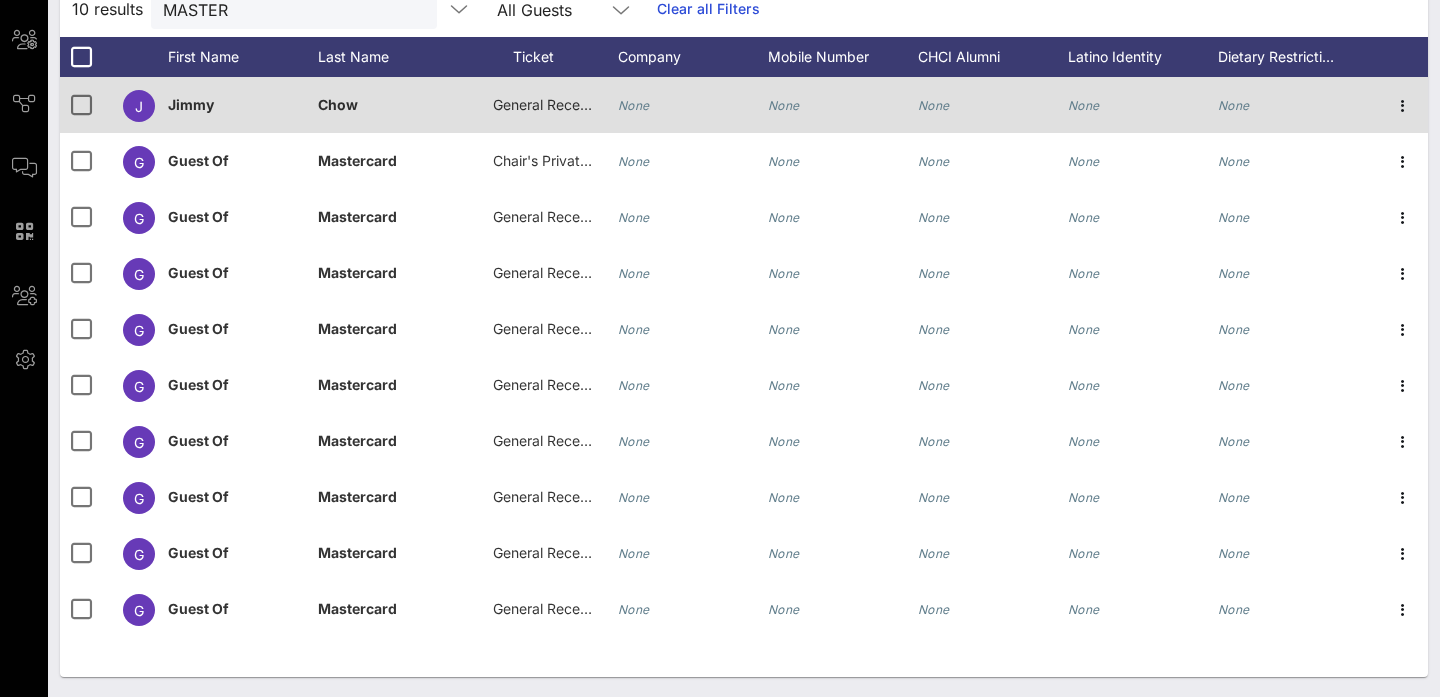 click on "General Reception" at bounding box center (553, 104) 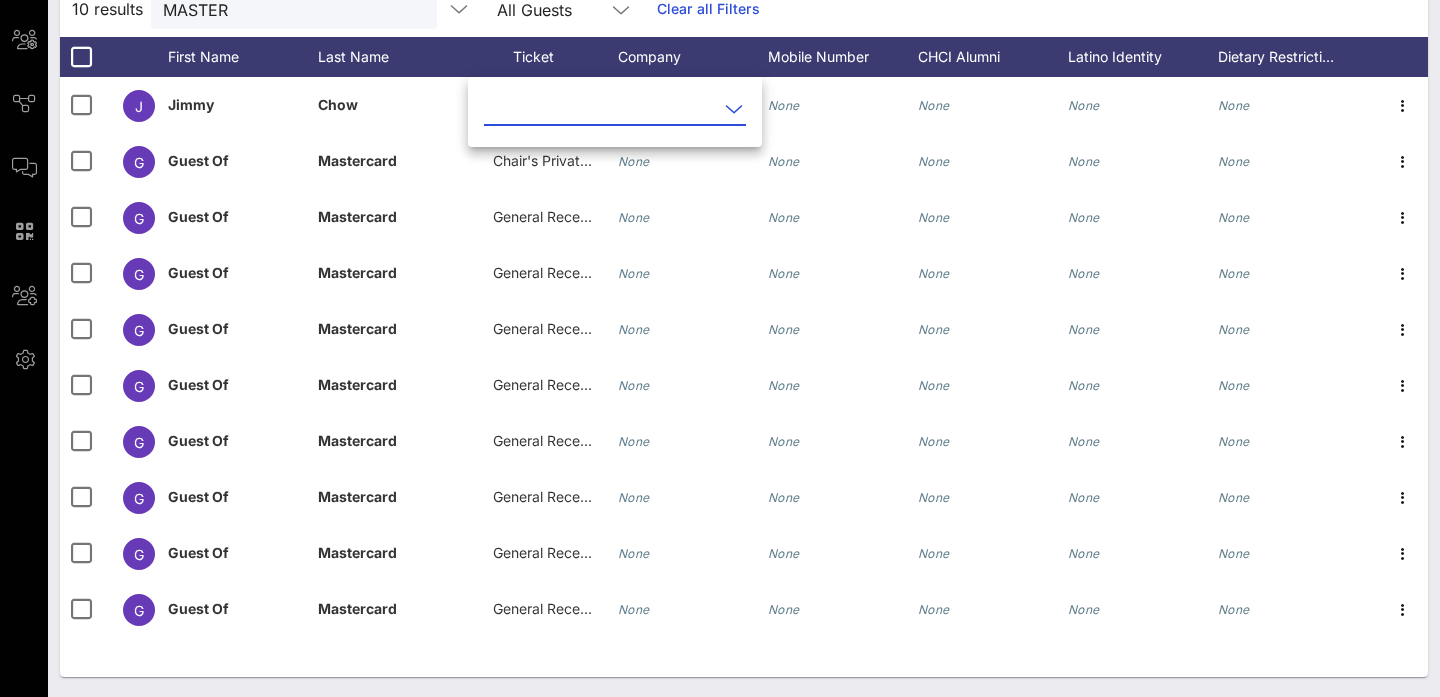 click at bounding box center (601, 109) 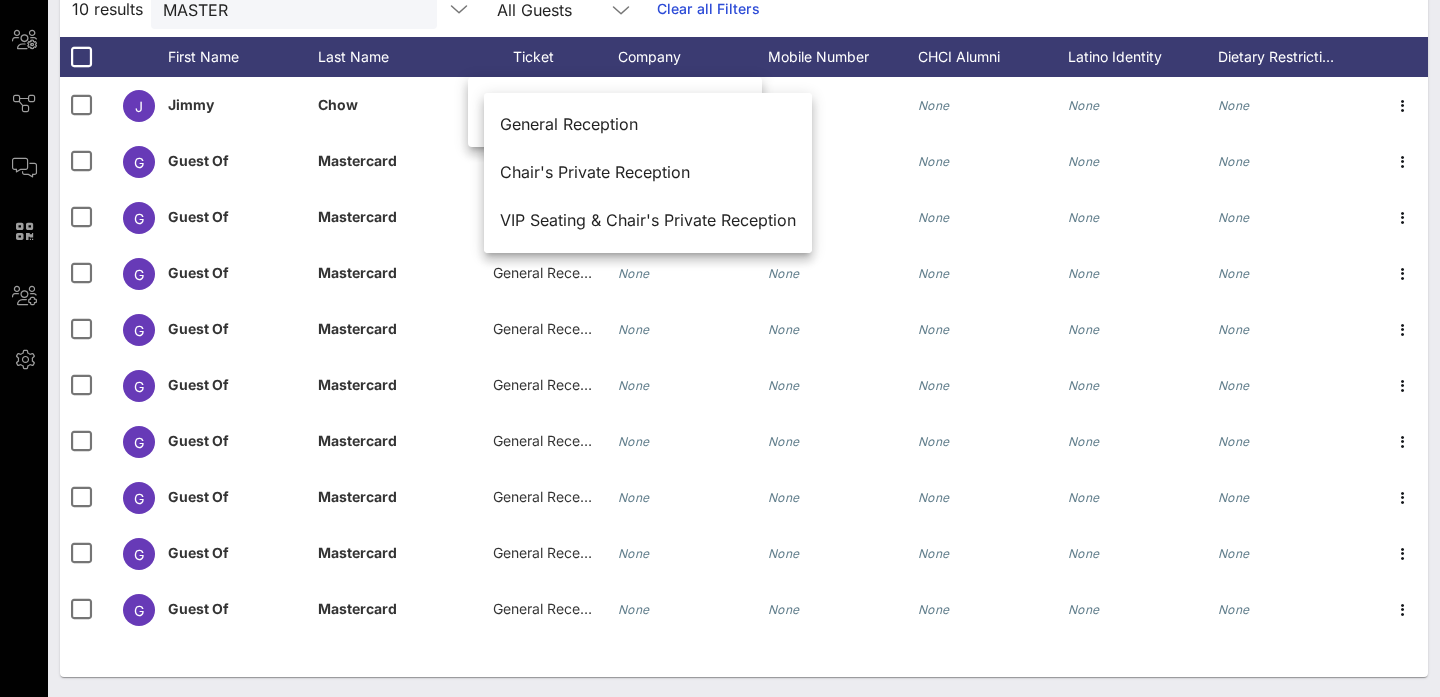 click on "10 results     MASTER     All Guests     Clear all Filters" at bounding box center (744, 9) 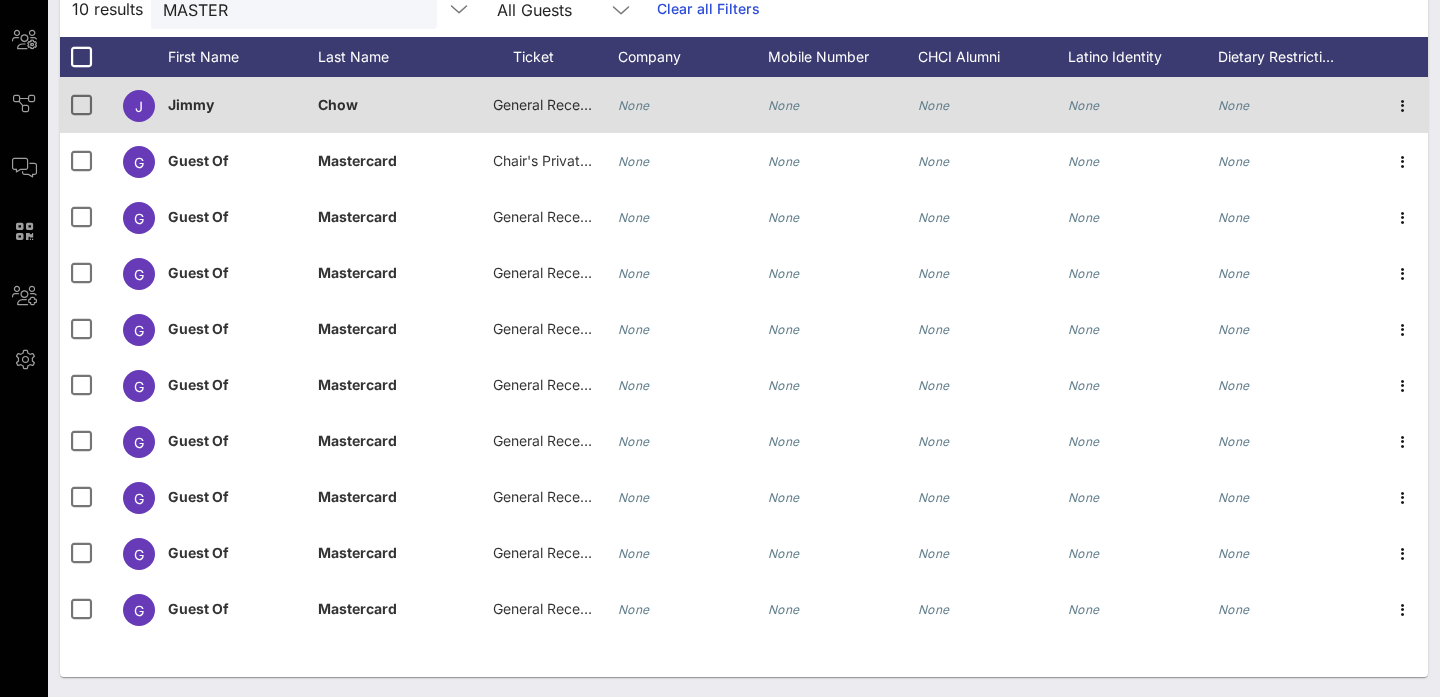 click on "General Reception" at bounding box center (543, 105) 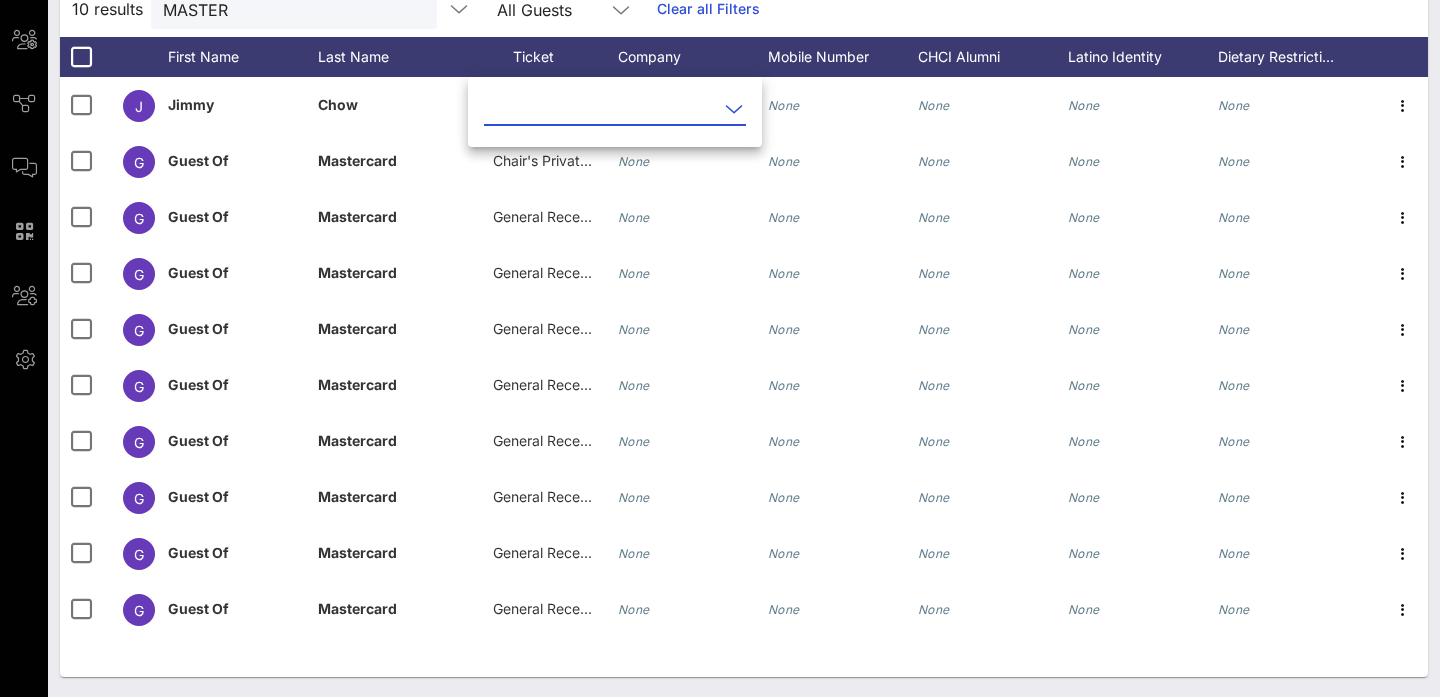 click at bounding box center (601, 109) 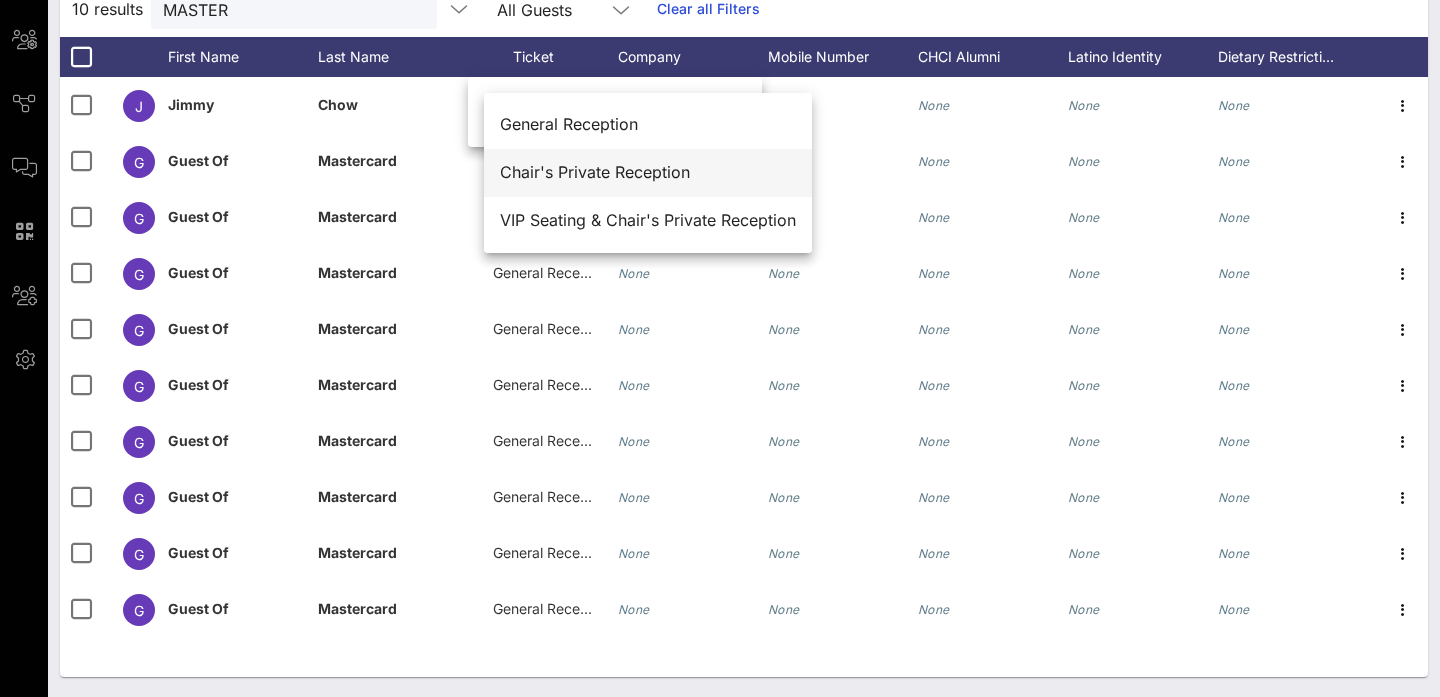 click on "Chair's Private Reception" at bounding box center [648, 172] 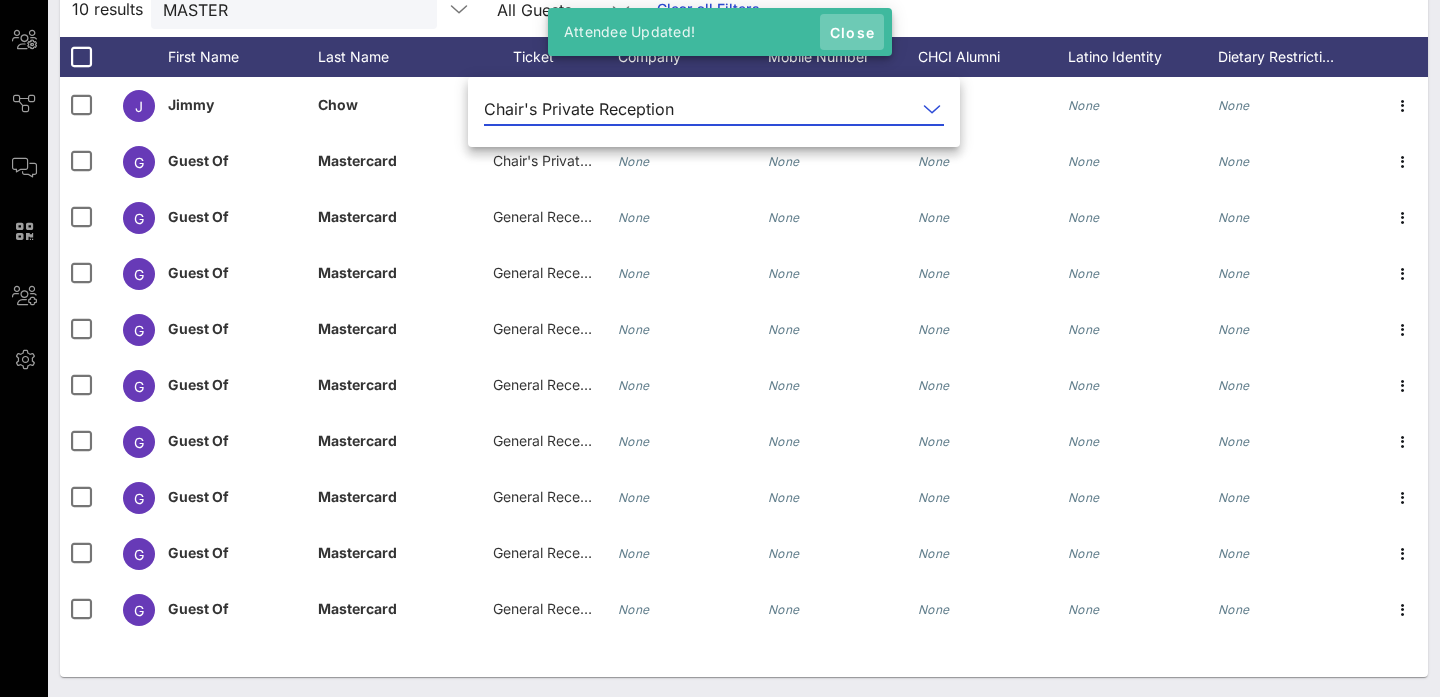 click on "Close" at bounding box center [852, 32] 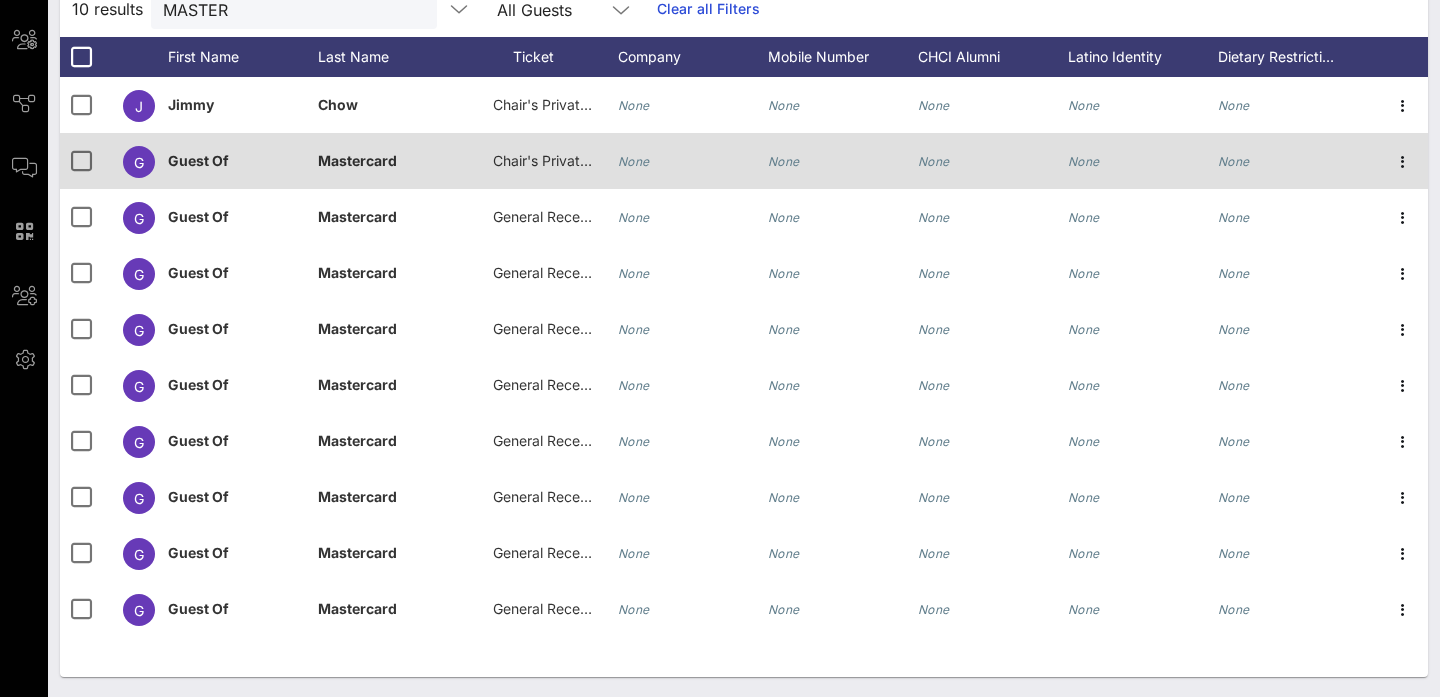 scroll, scrollTop: 0, scrollLeft: 0, axis: both 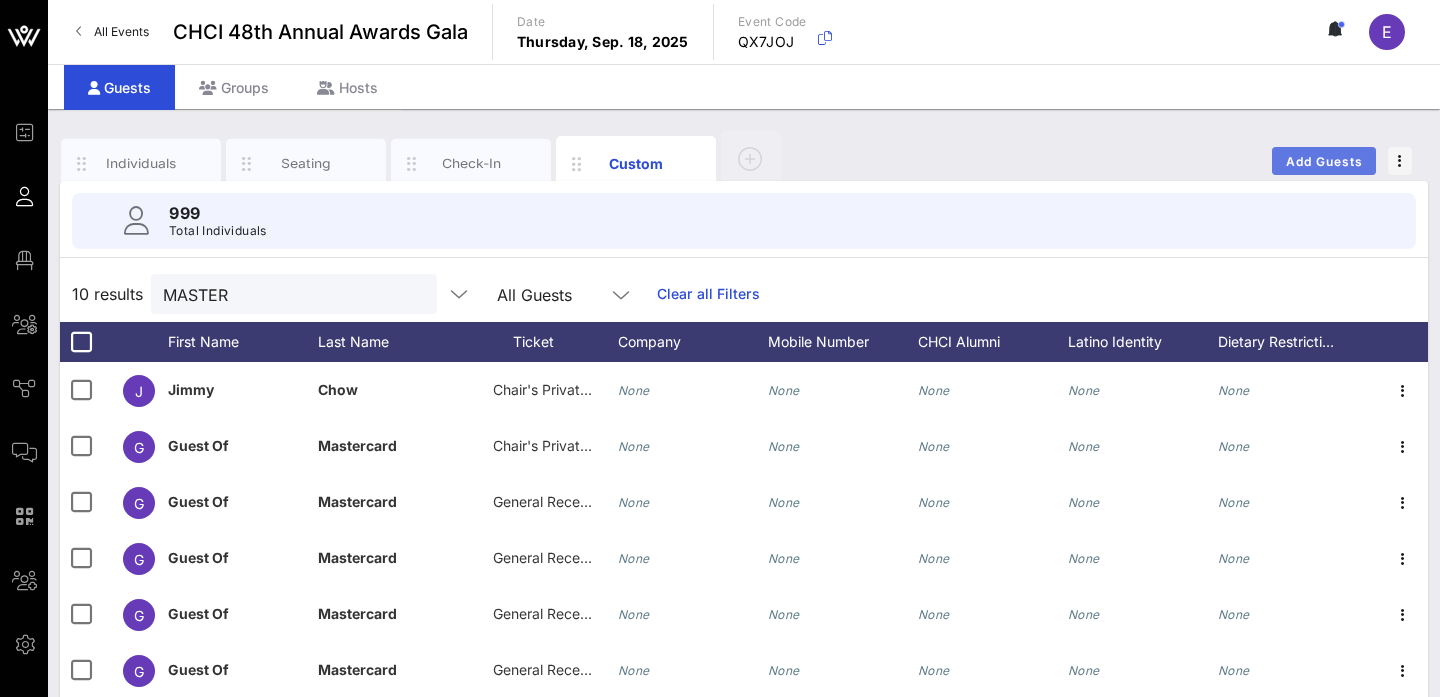 click on "Add Guests" at bounding box center [1324, 161] 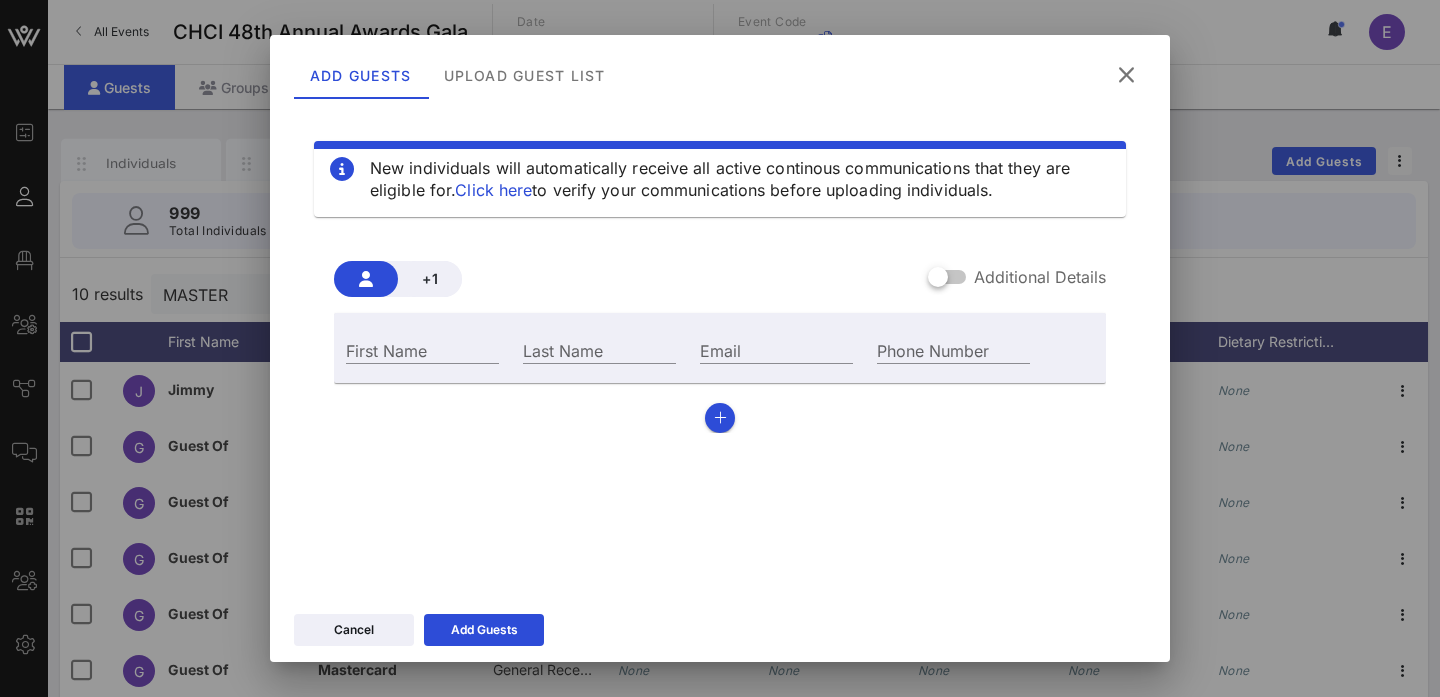 click at bounding box center (1126, 75) 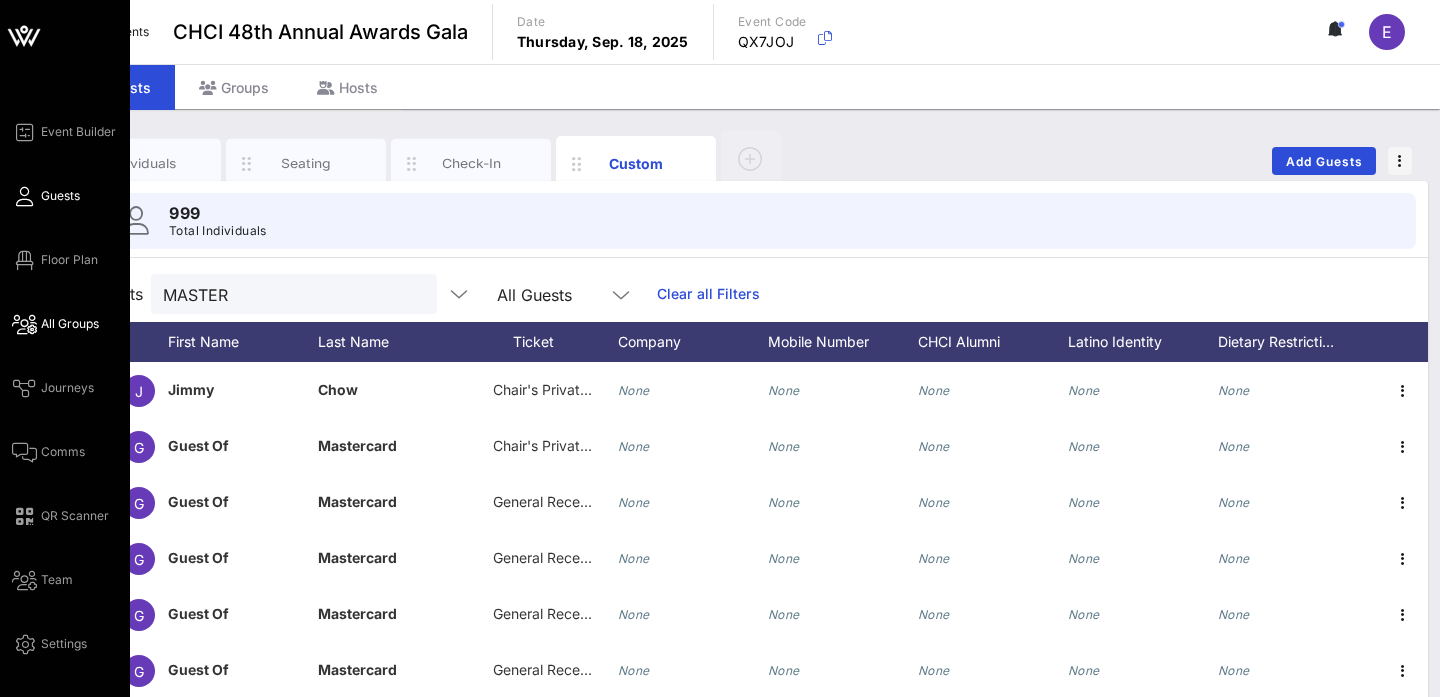 click on "All Groups" at bounding box center (55, 324) 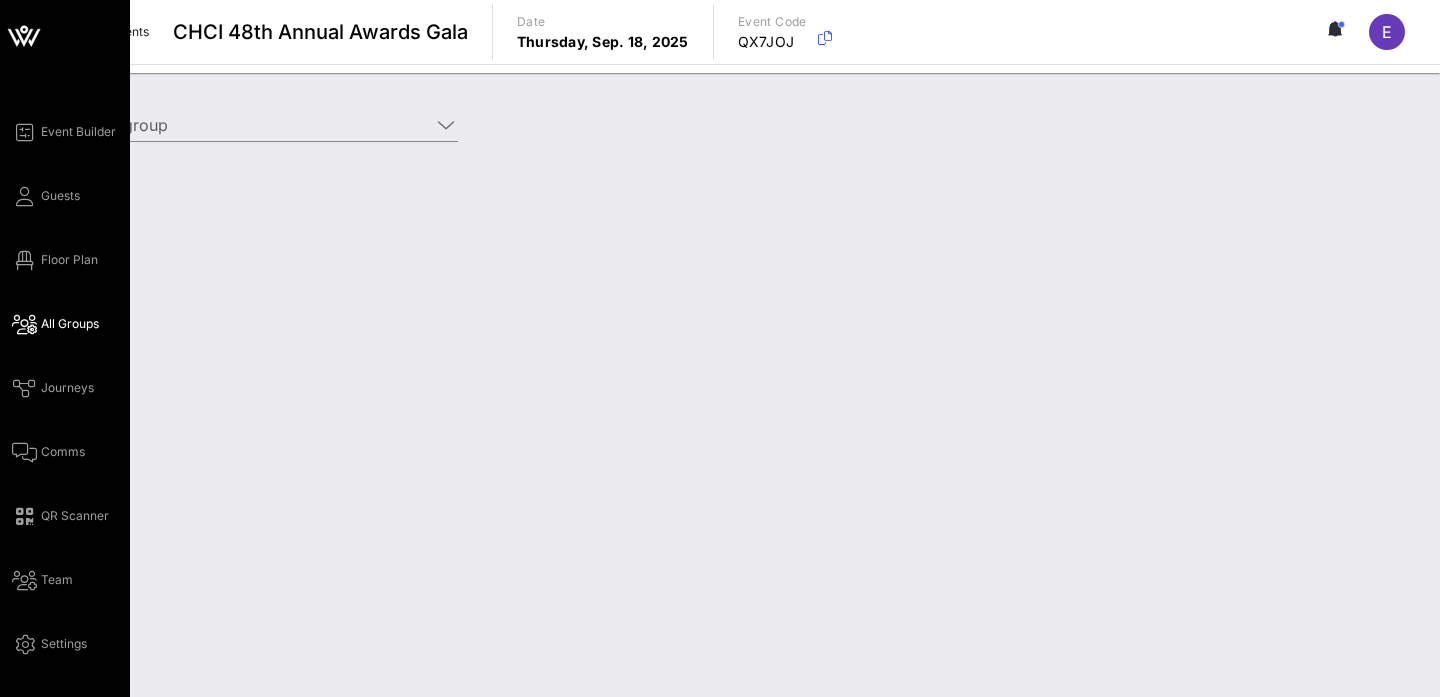 click on "All Groups" at bounding box center [55, 324] 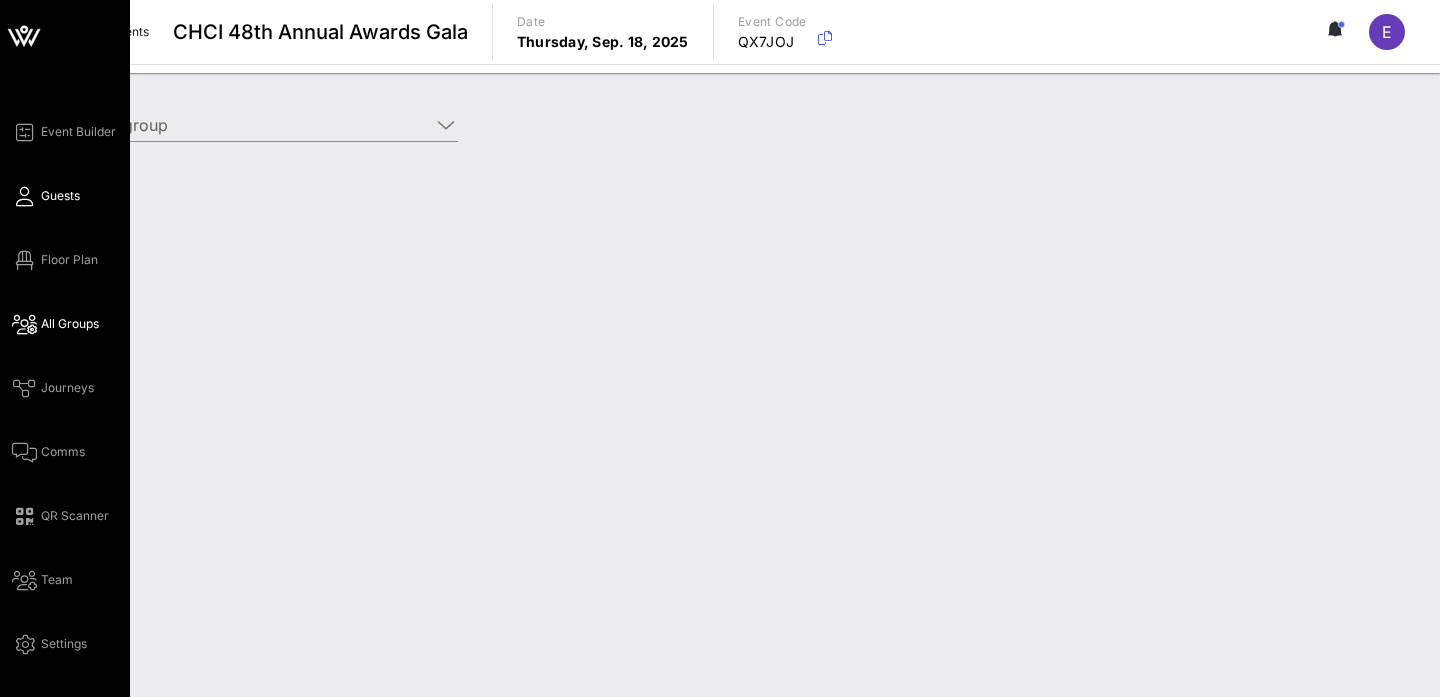 click at bounding box center (24, 196) 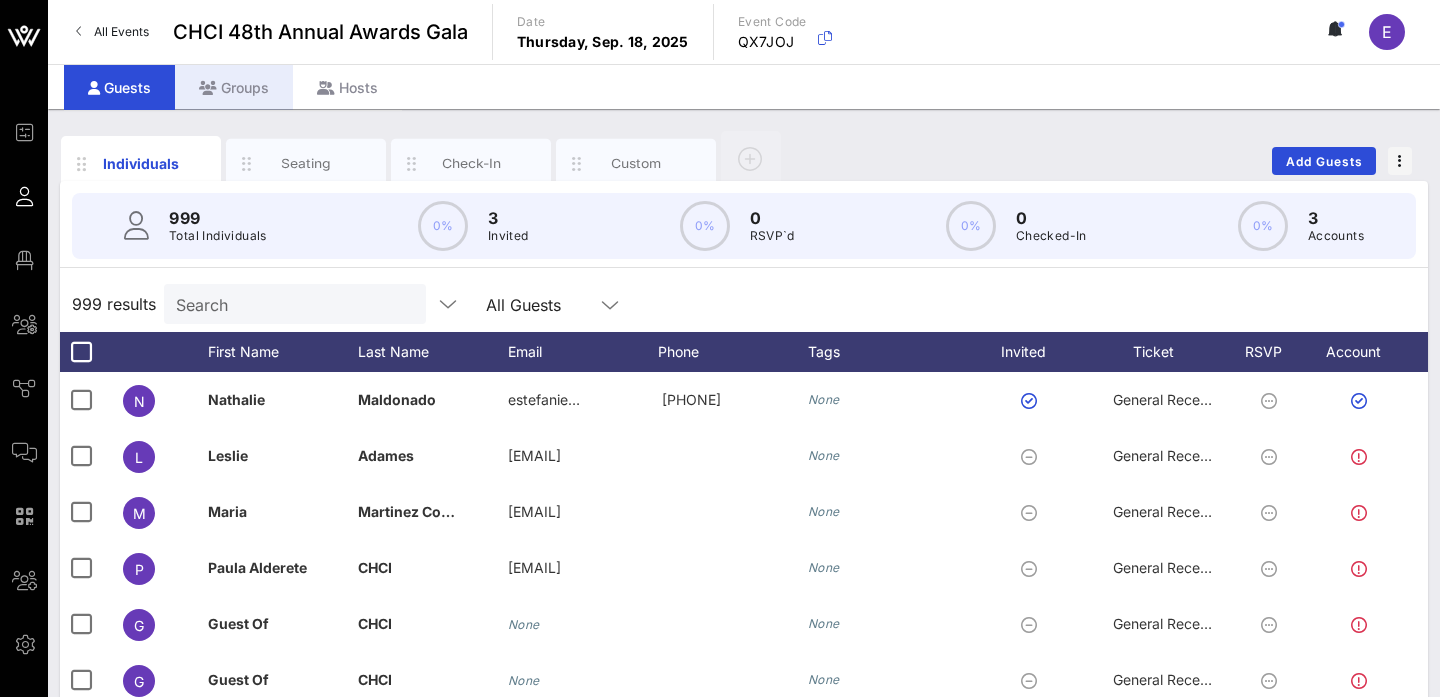 click on "Groups" at bounding box center (234, 87) 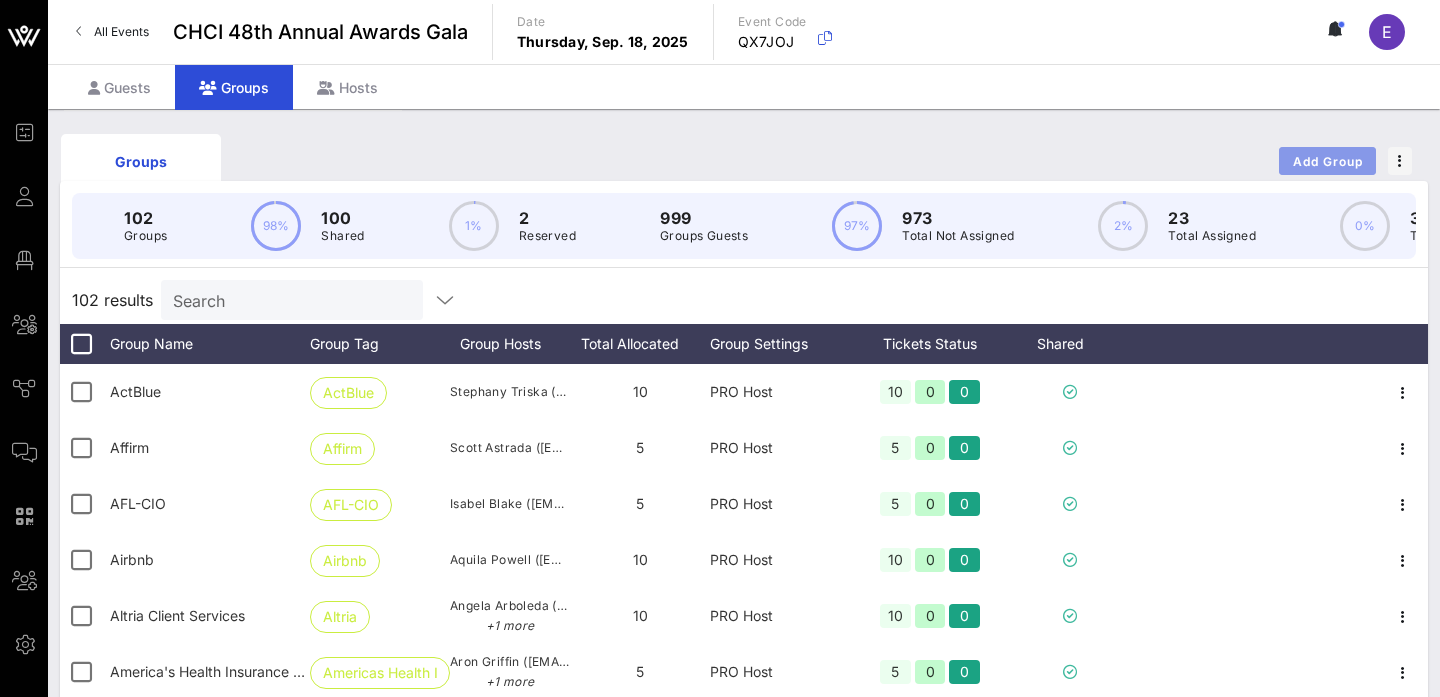 click on "Add Group" at bounding box center (1327, 161) 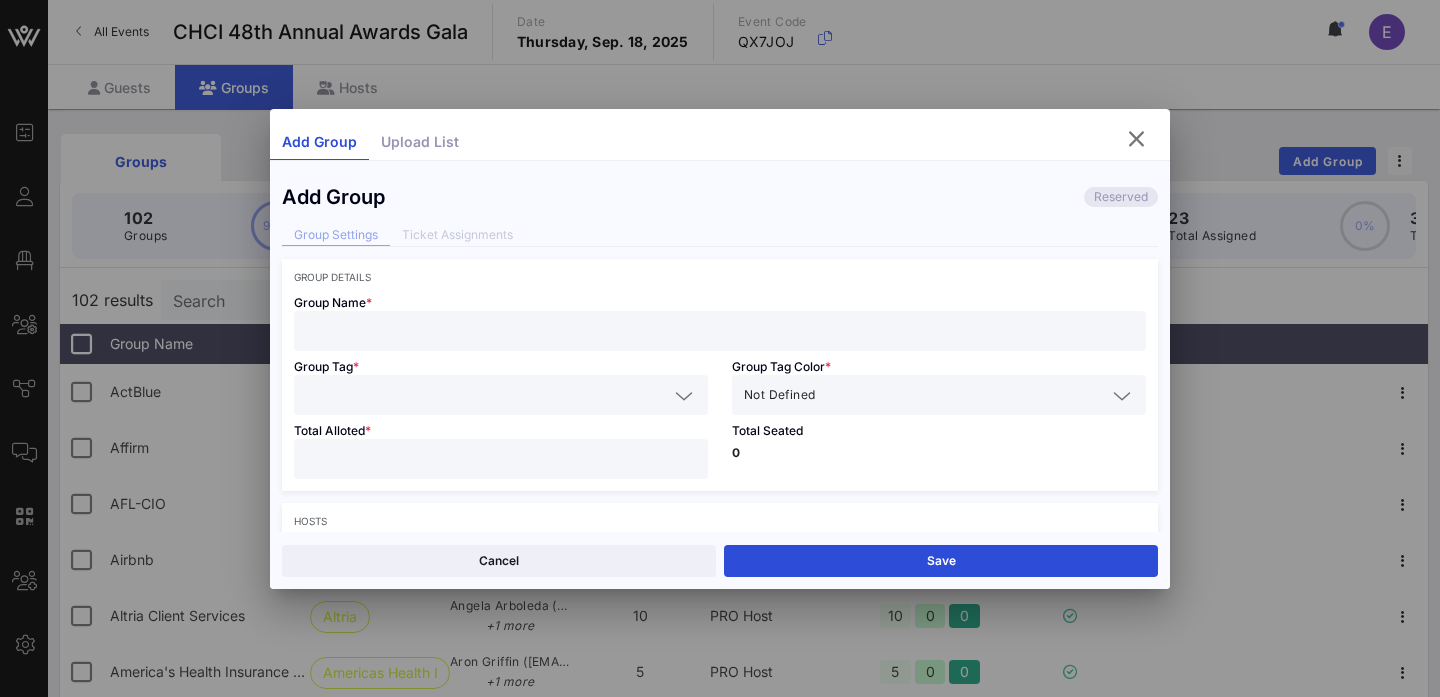 click at bounding box center [720, 331] 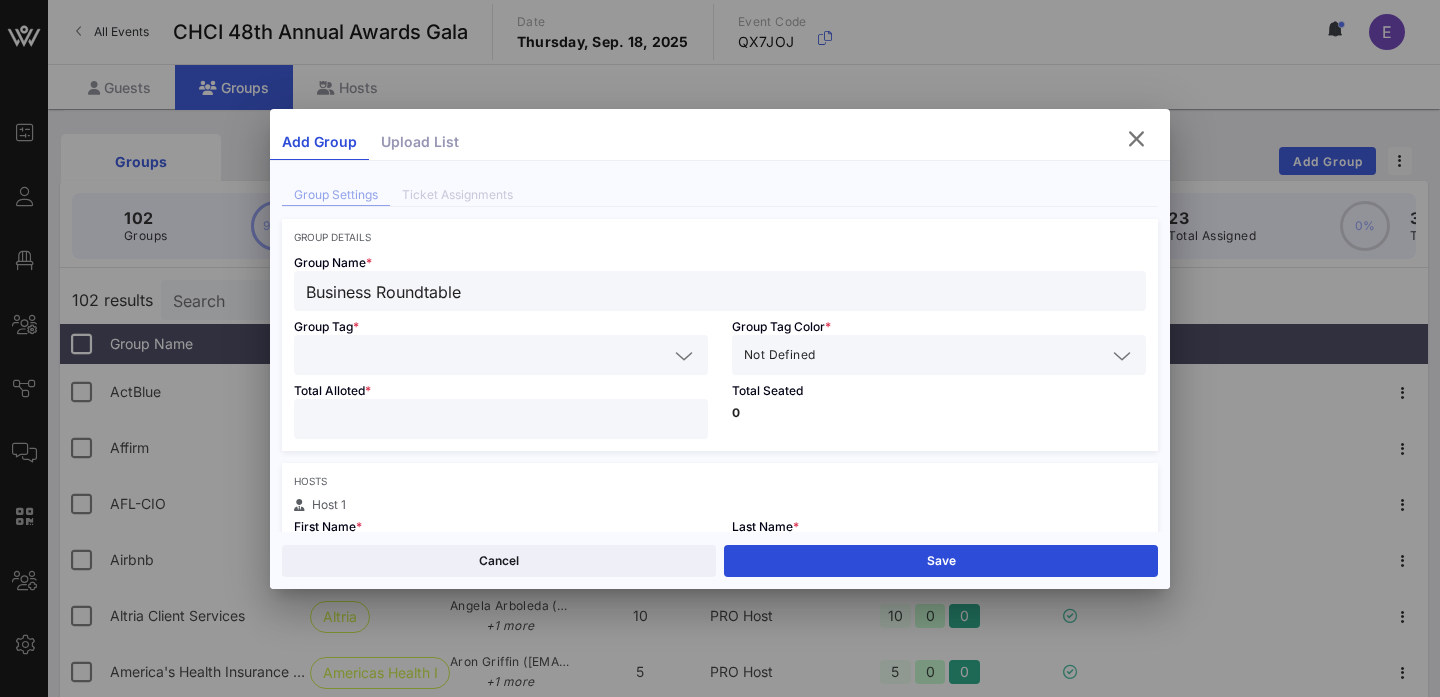 scroll, scrollTop: 51, scrollLeft: 0, axis: vertical 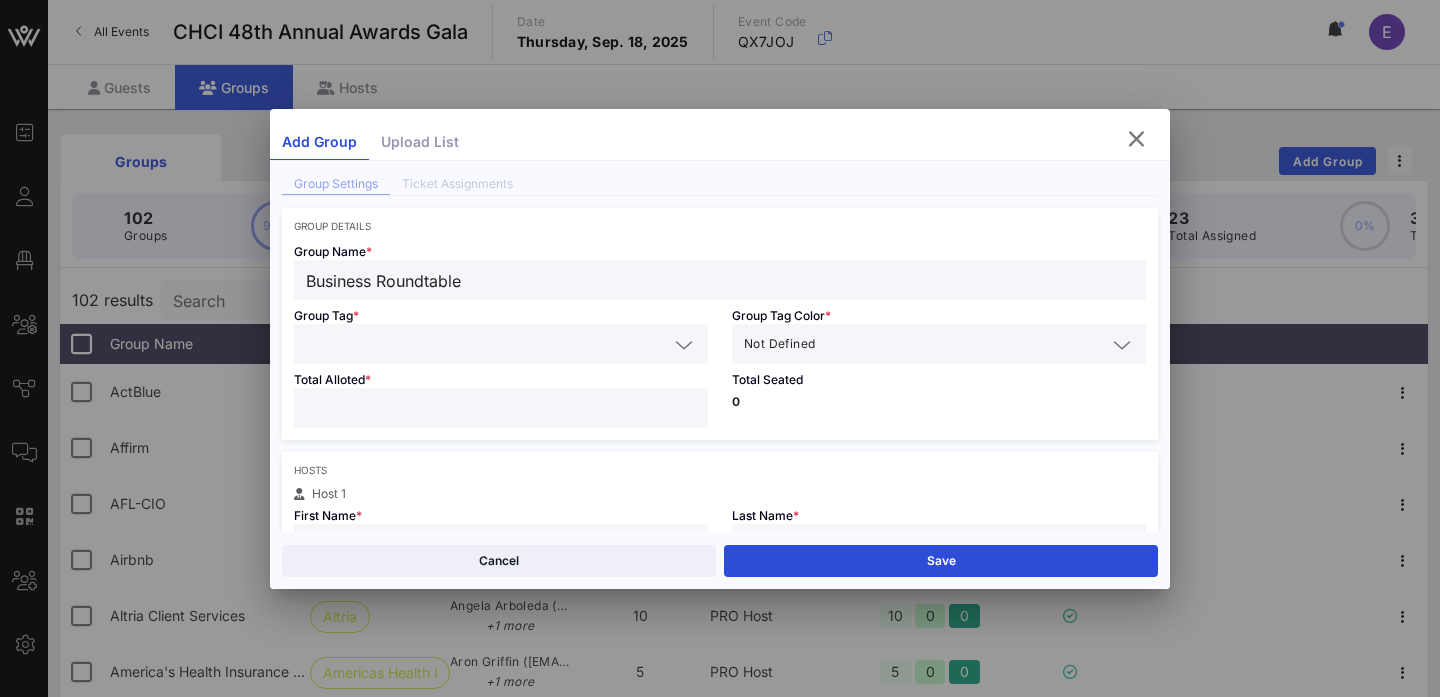 type on "Business Roundtable" 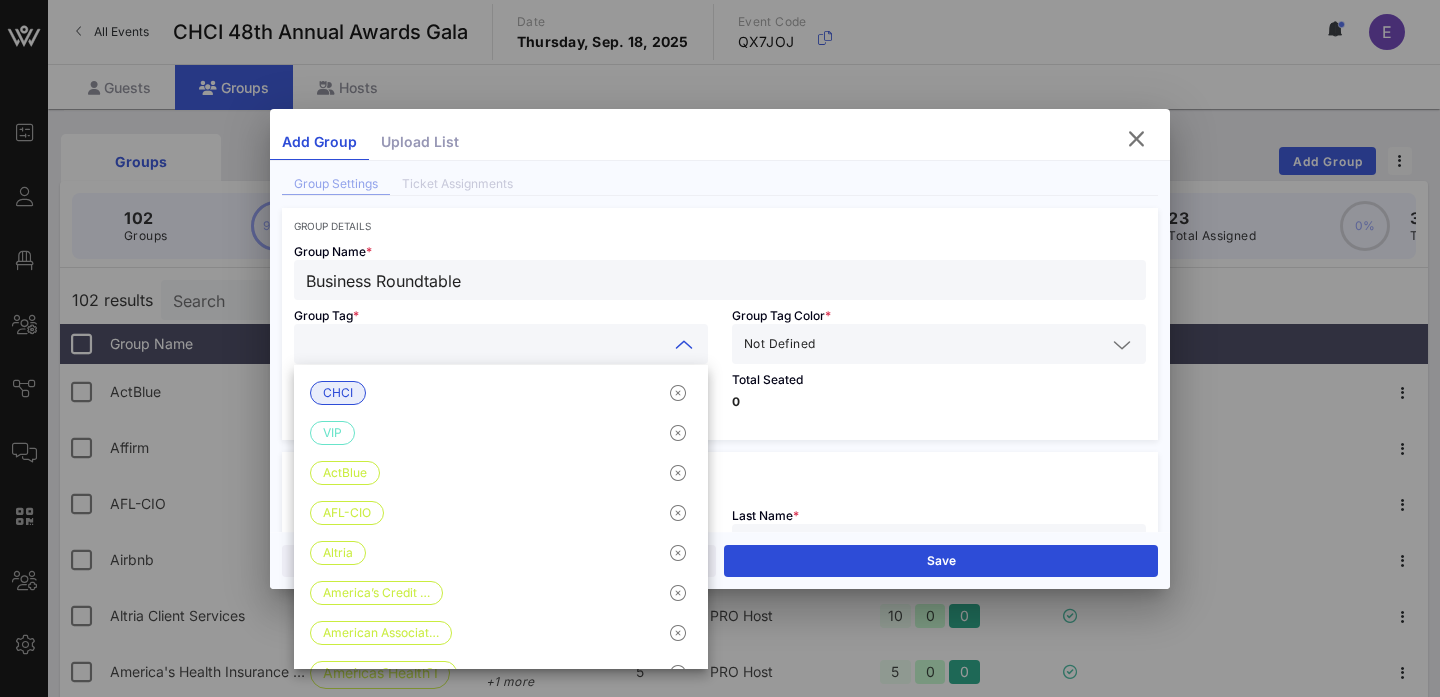 drag, startPoint x: 481, startPoint y: 277, endPoint x: 304, endPoint y: 277, distance: 177 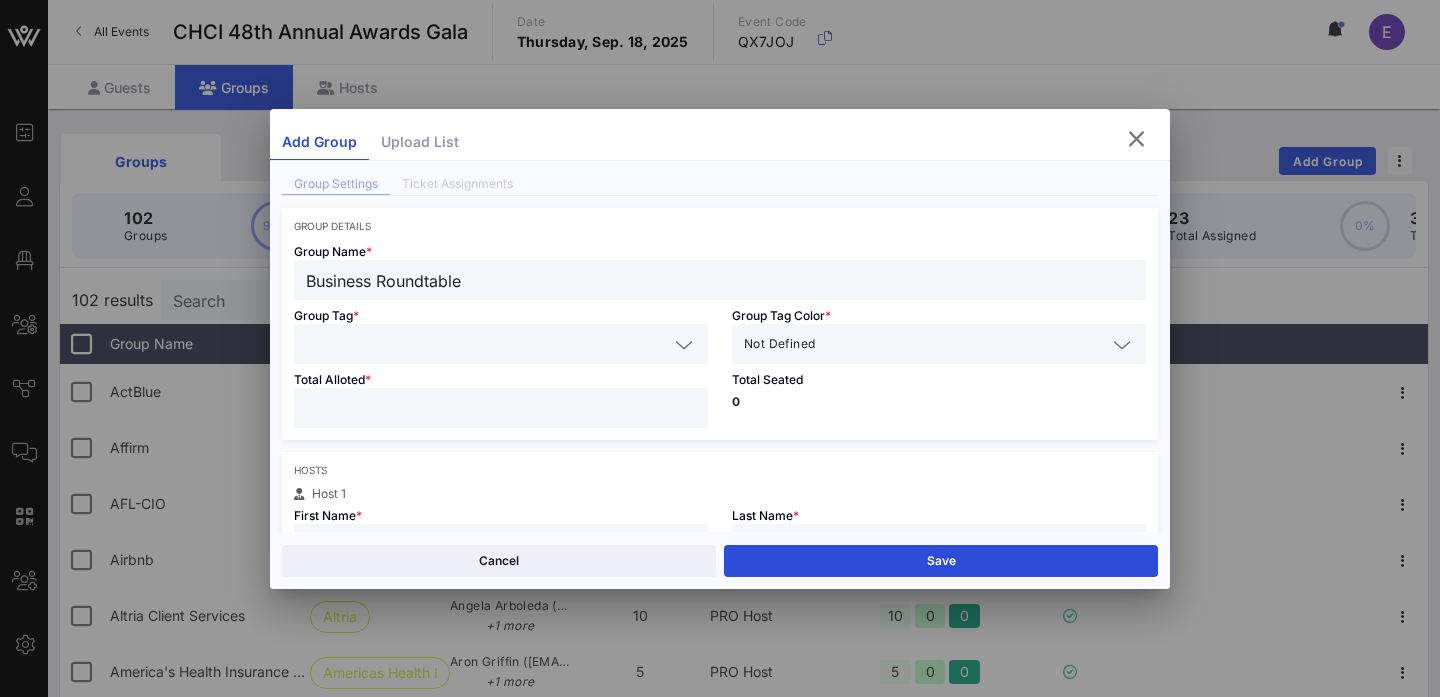 click at bounding box center (487, 344) 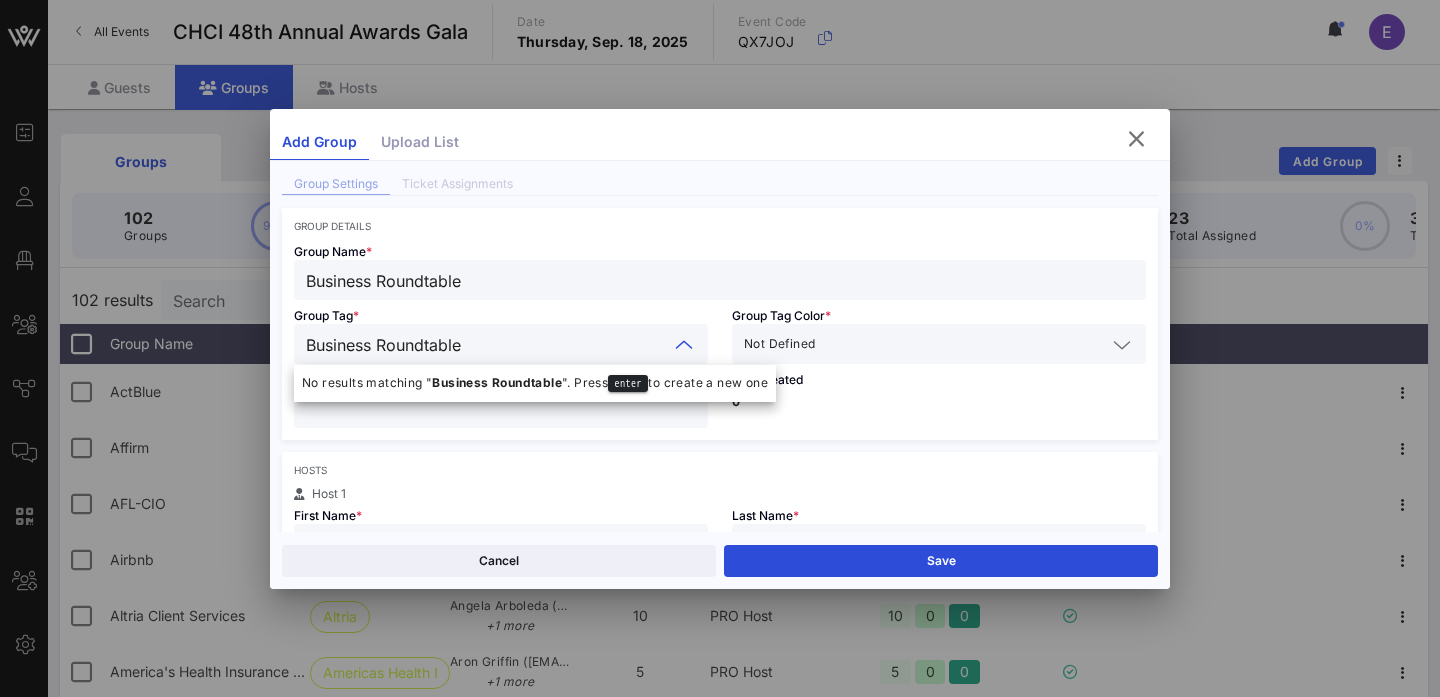 type on "Business Roundtable" 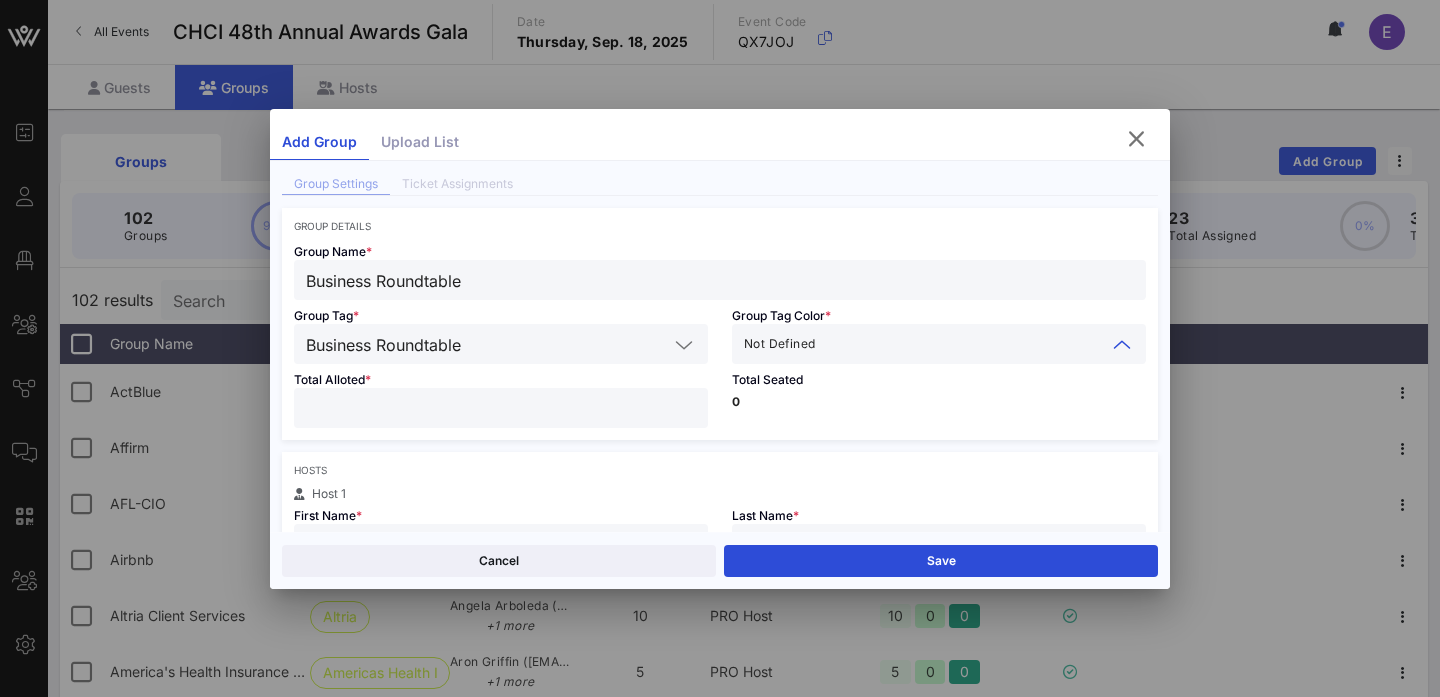 type 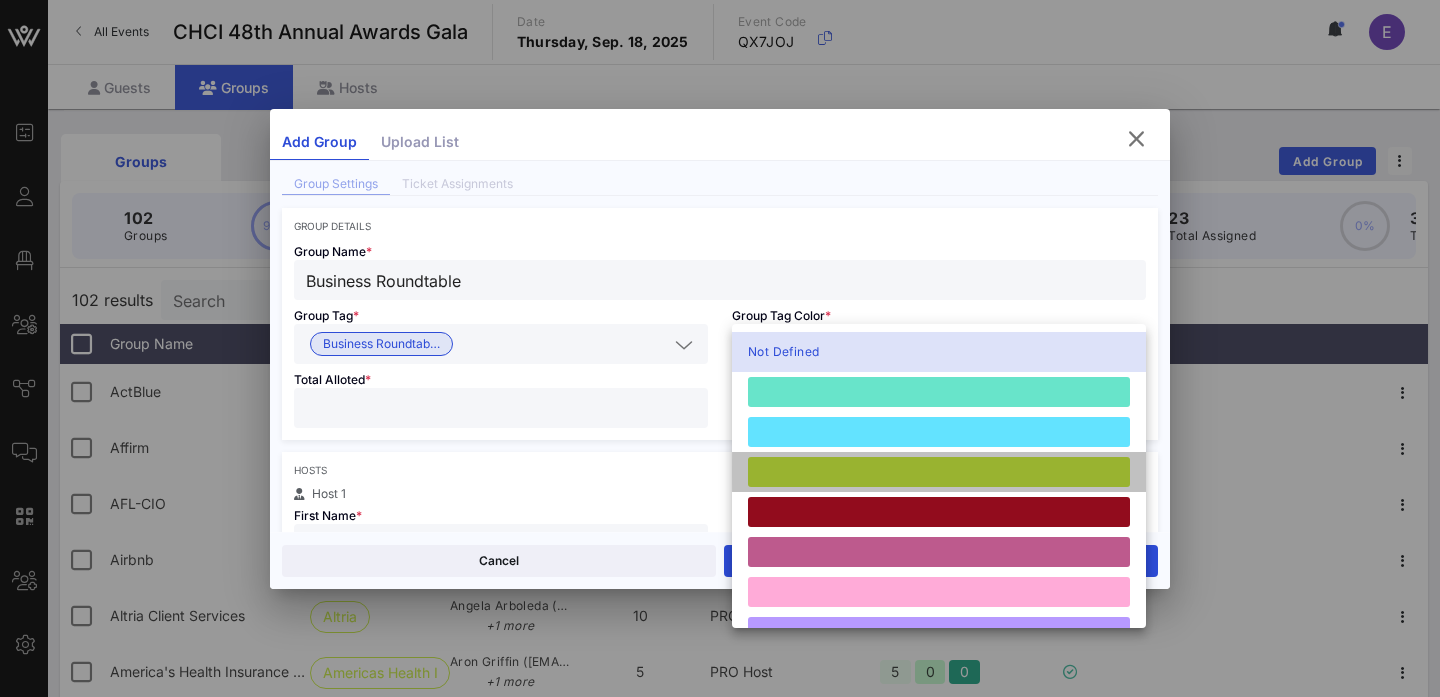 click at bounding box center [939, 472] 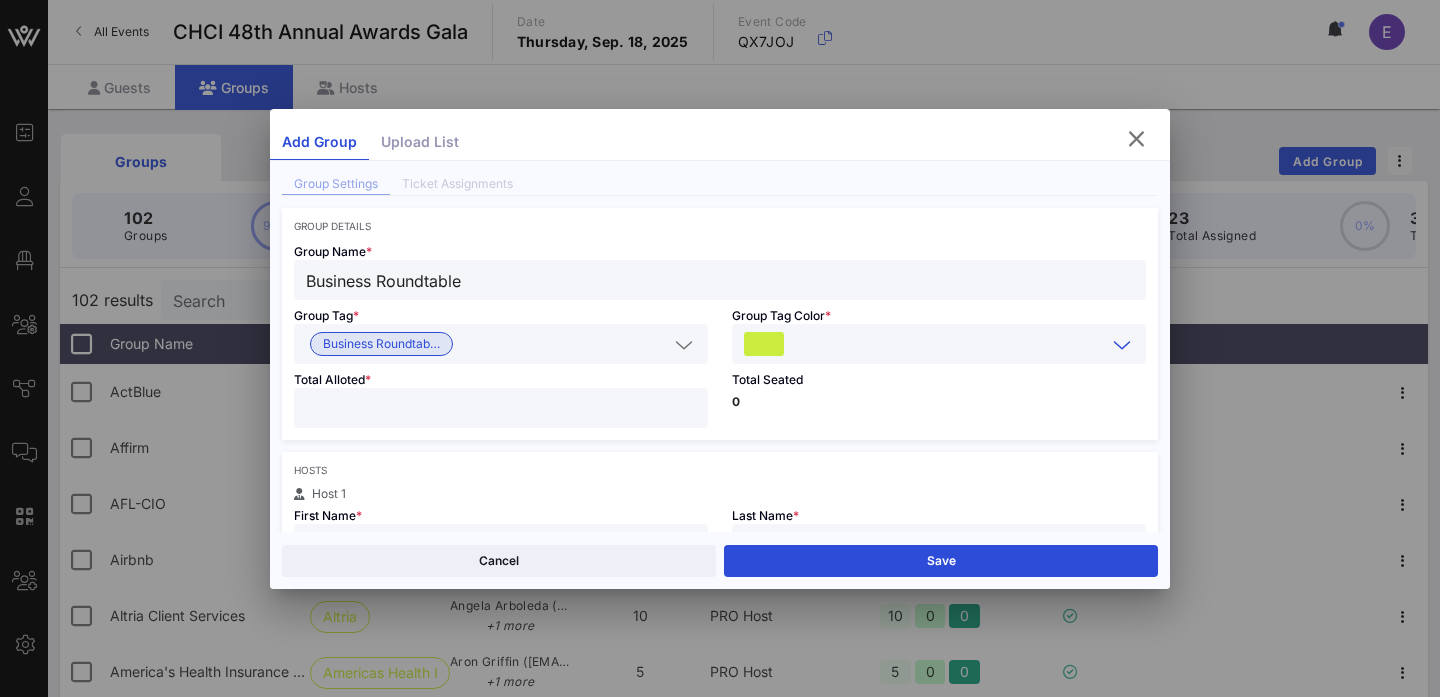 click at bounding box center (501, 408) 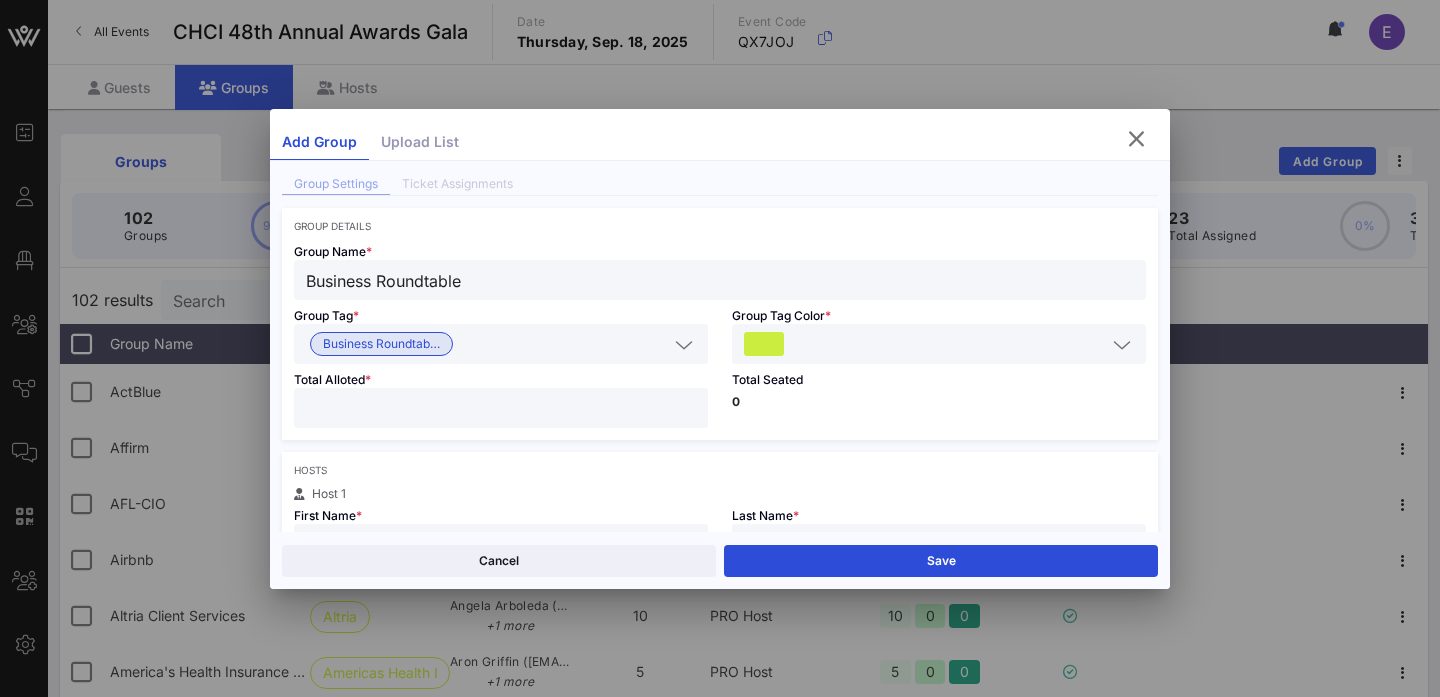 type on "**" 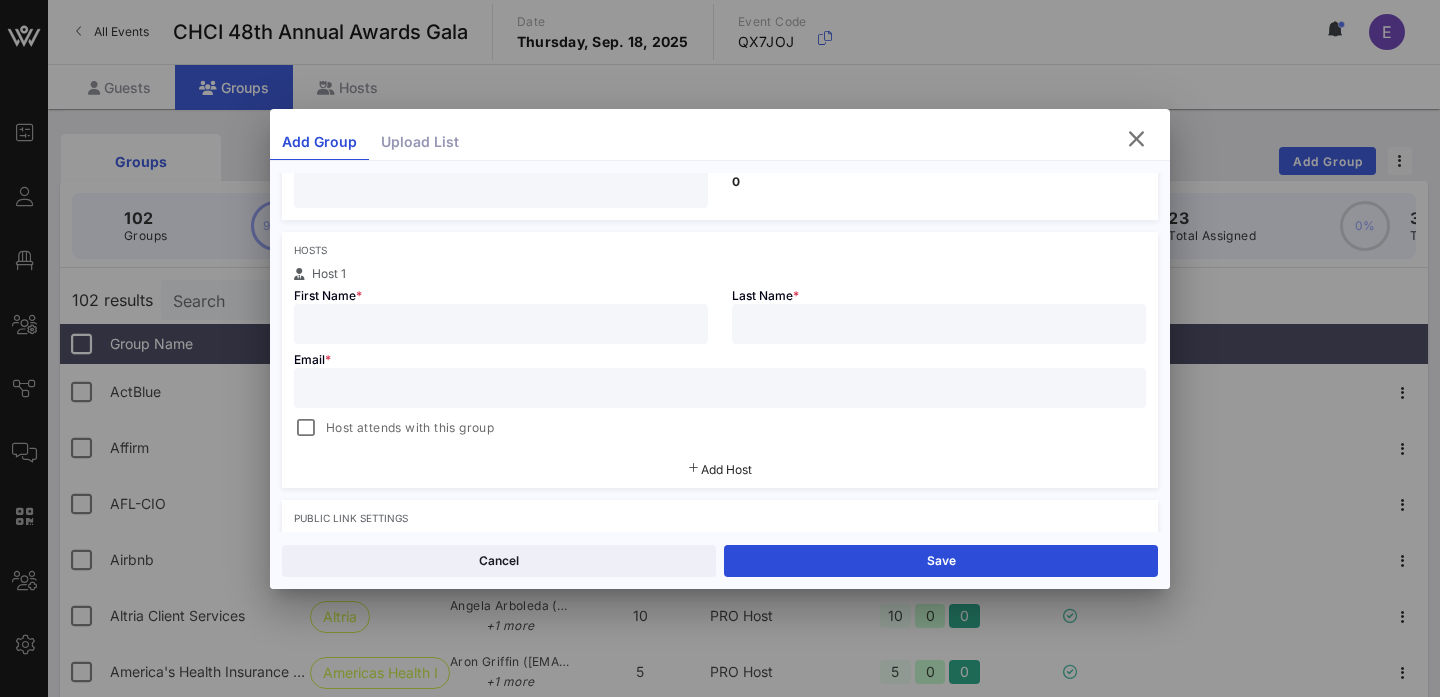 scroll, scrollTop: 281, scrollLeft: 0, axis: vertical 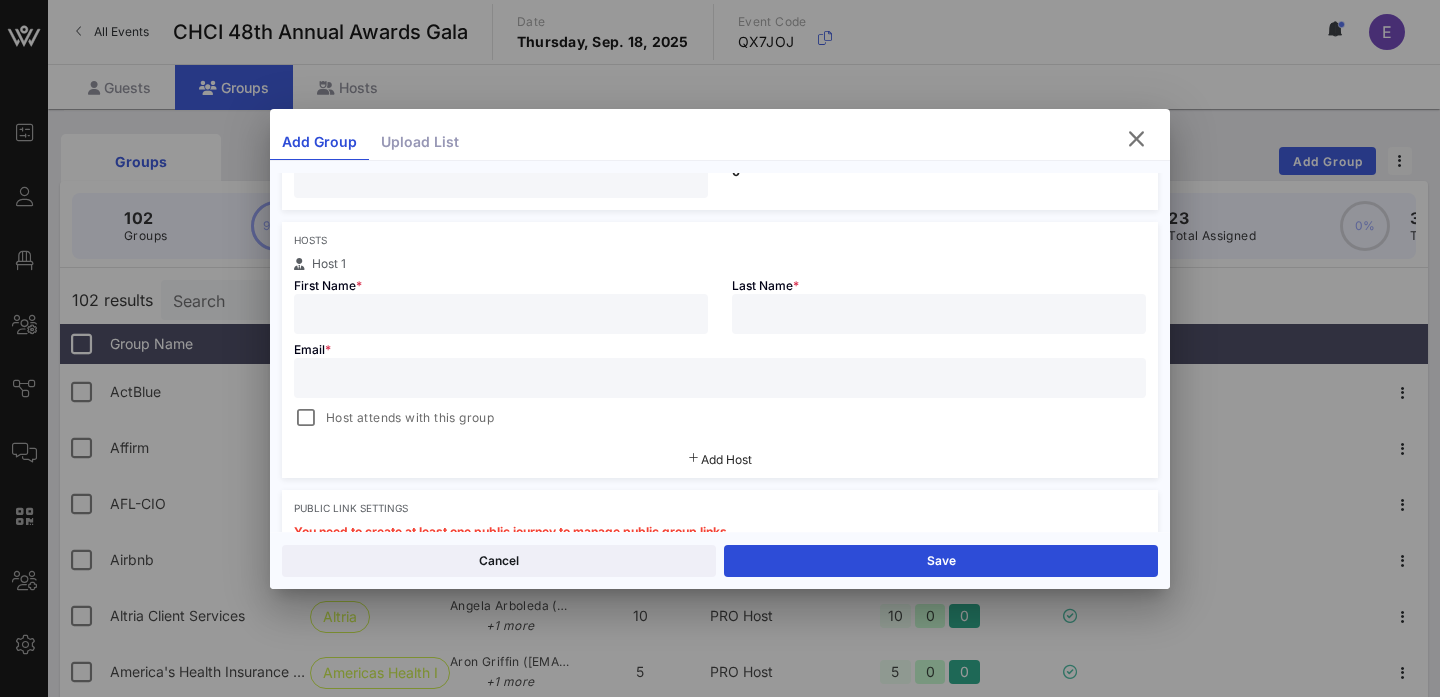 click at bounding box center [720, 378] 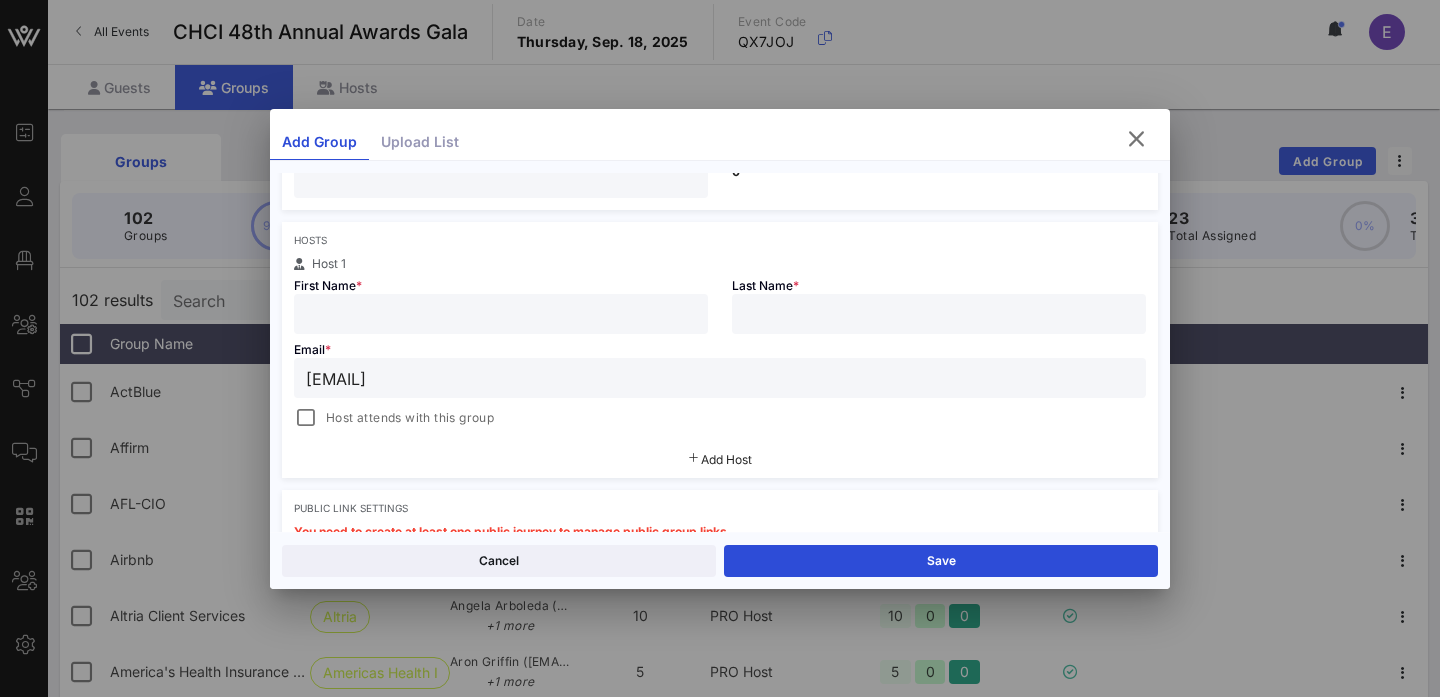 type on "[EMAIL]" 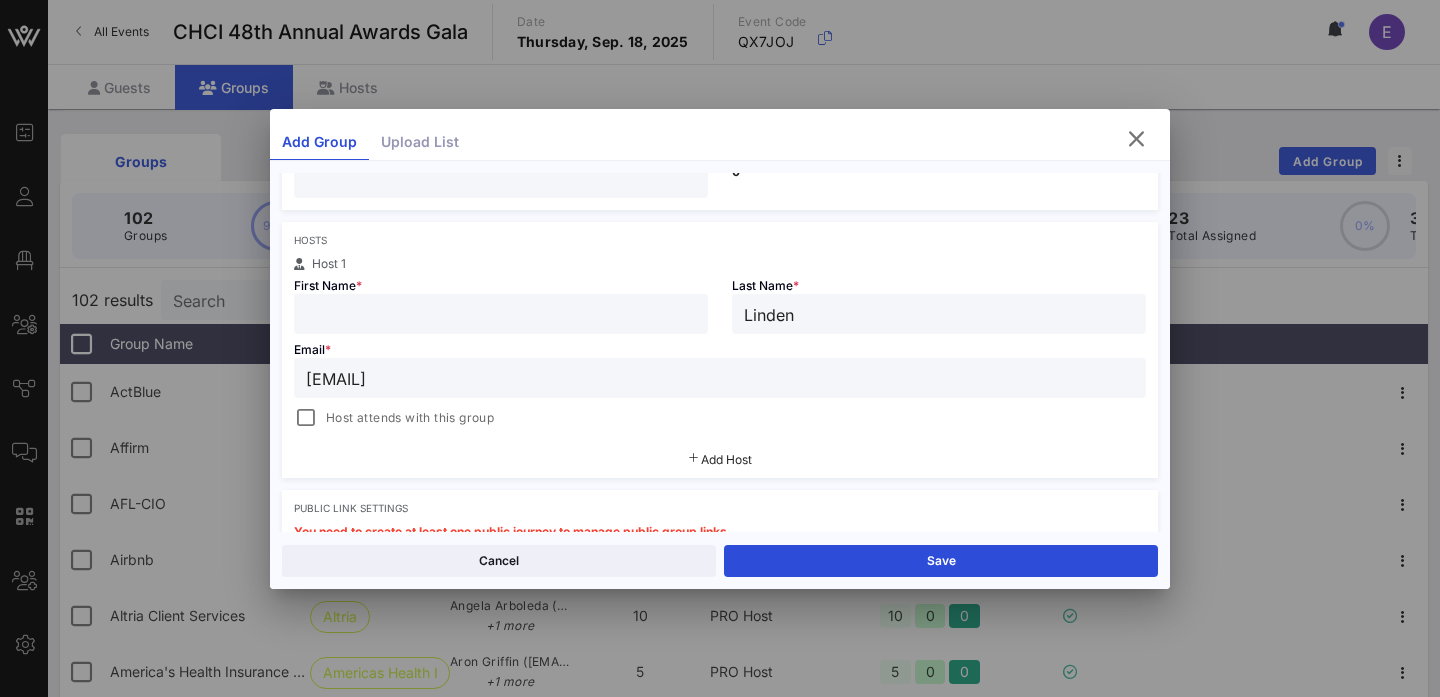 type on "Linden" 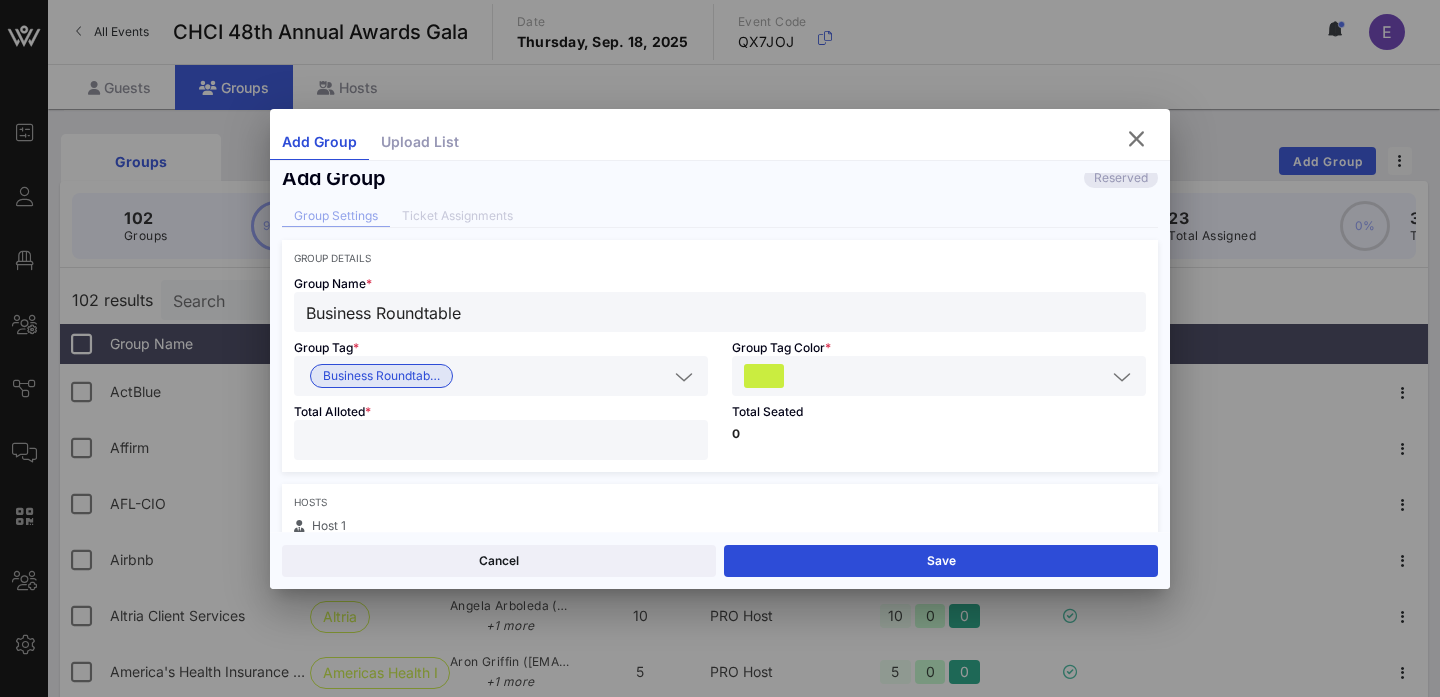 scroll, scrollTop: 23, scrollLeft: 0, axis: vertical 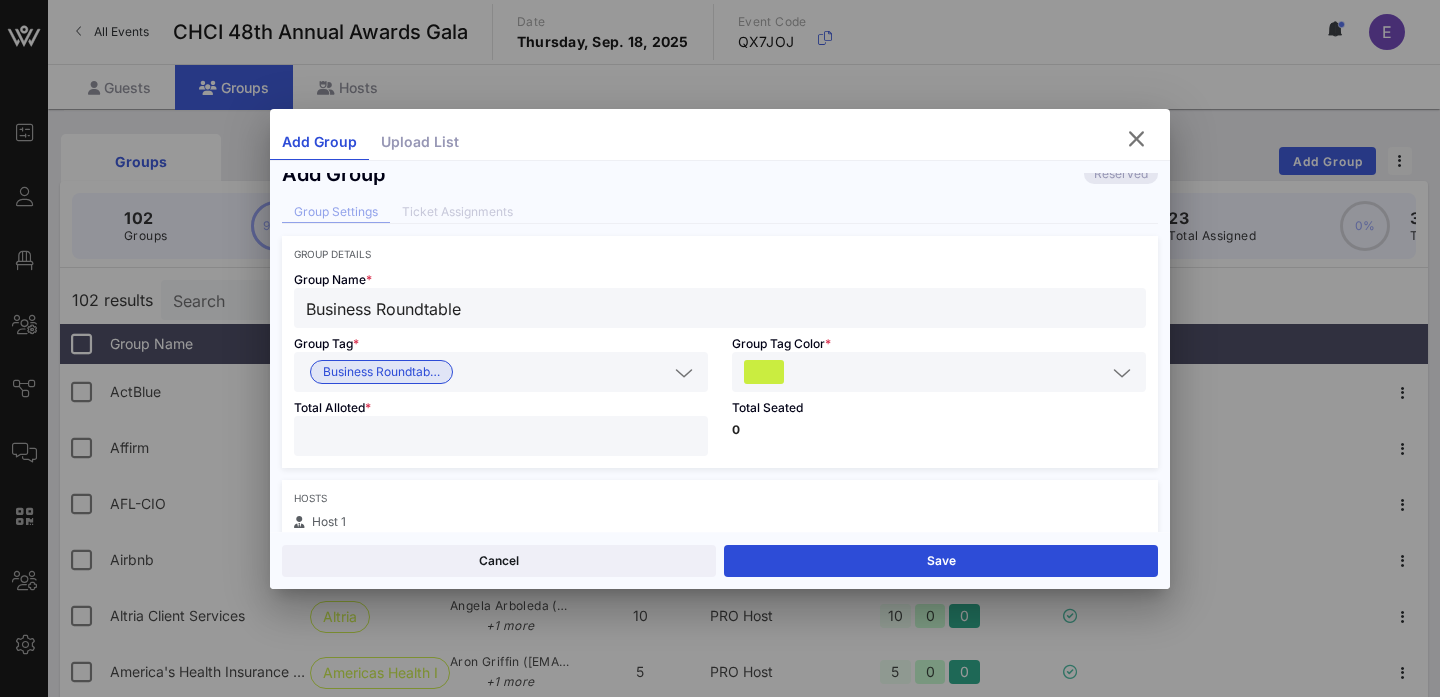 type on "Sarah" 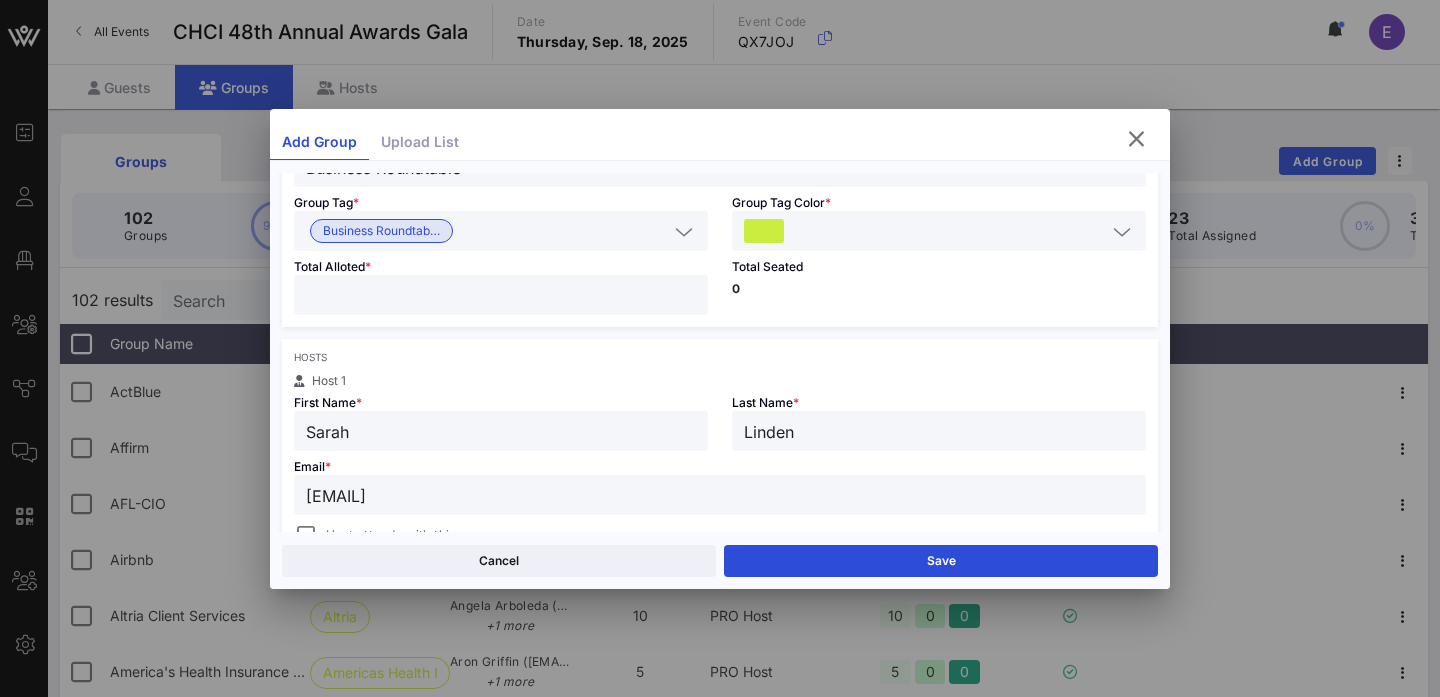 scroll, scrollTop: 234, scrollLeft: 0, axis: vertical 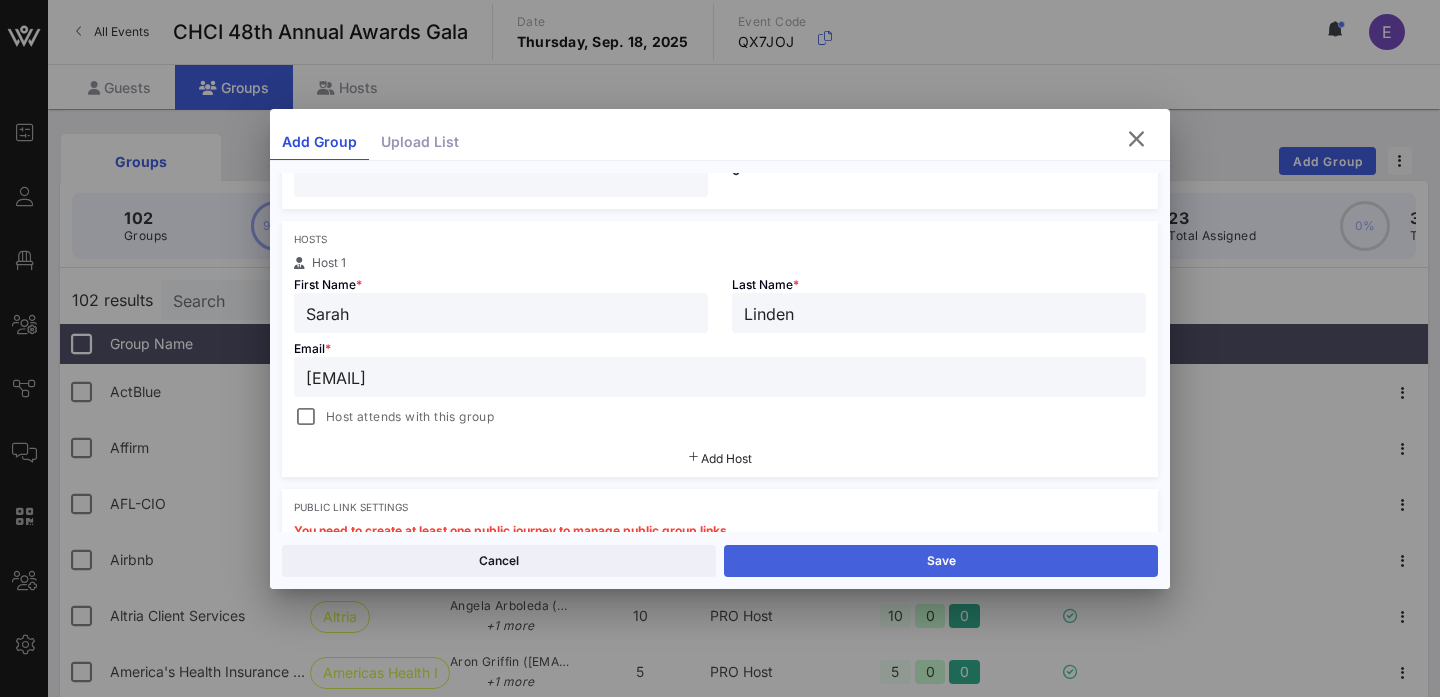 click on "Save" at bounding box center [941, 561] 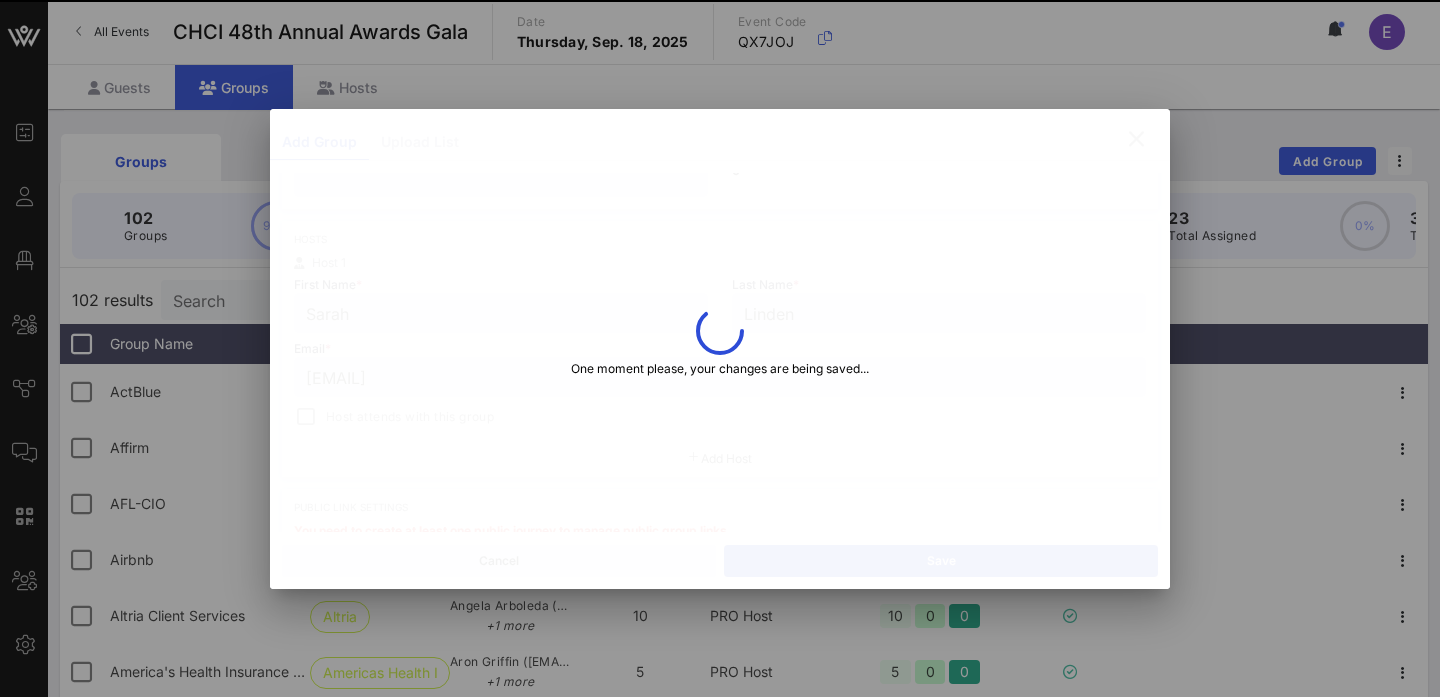 type on "Ann Linden" 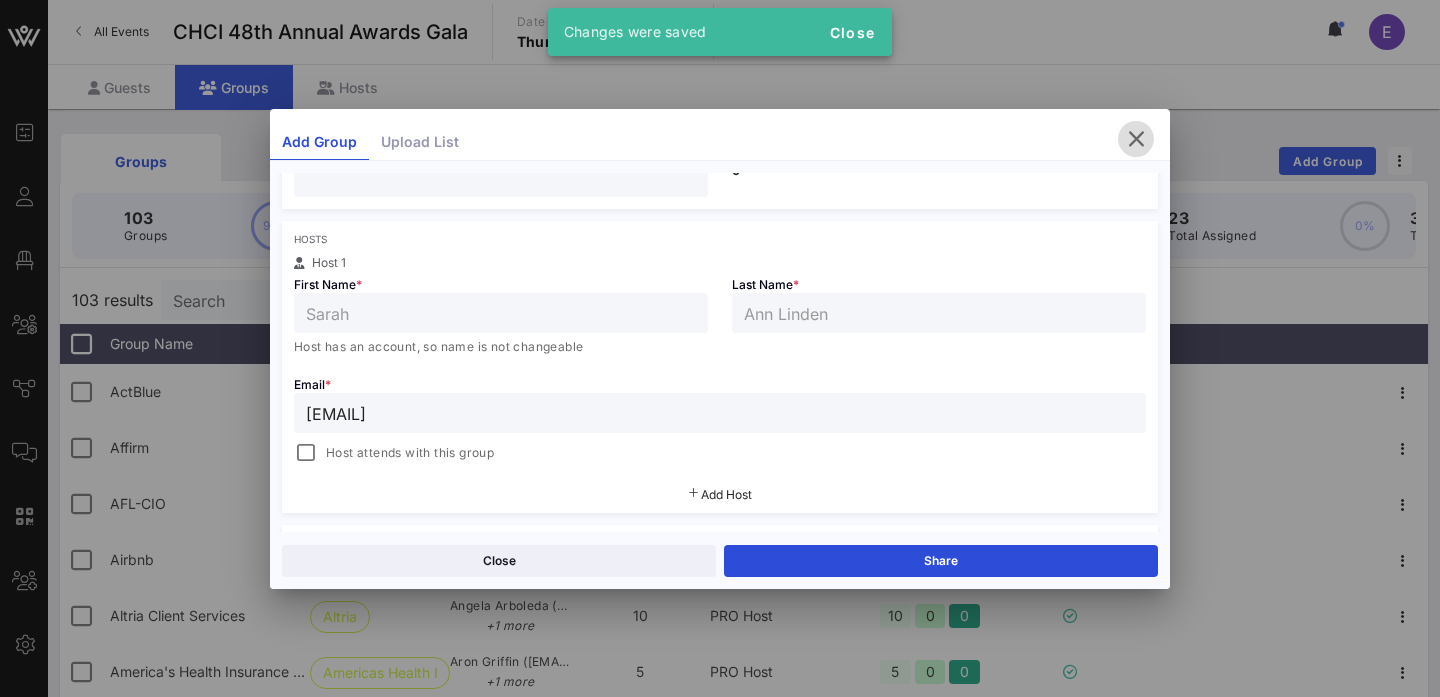 click at bounding box center (1136, 139) 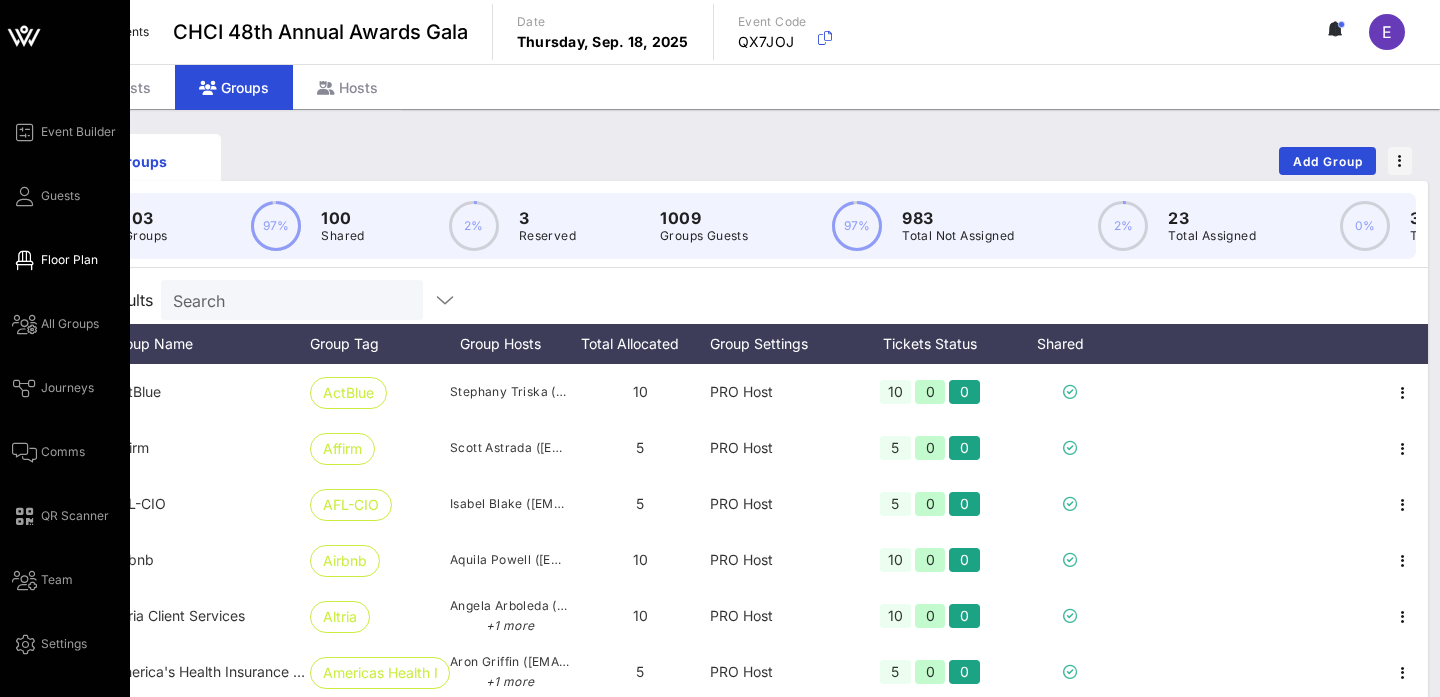 click on "Floor Plan" at bounding box center [69, 260] 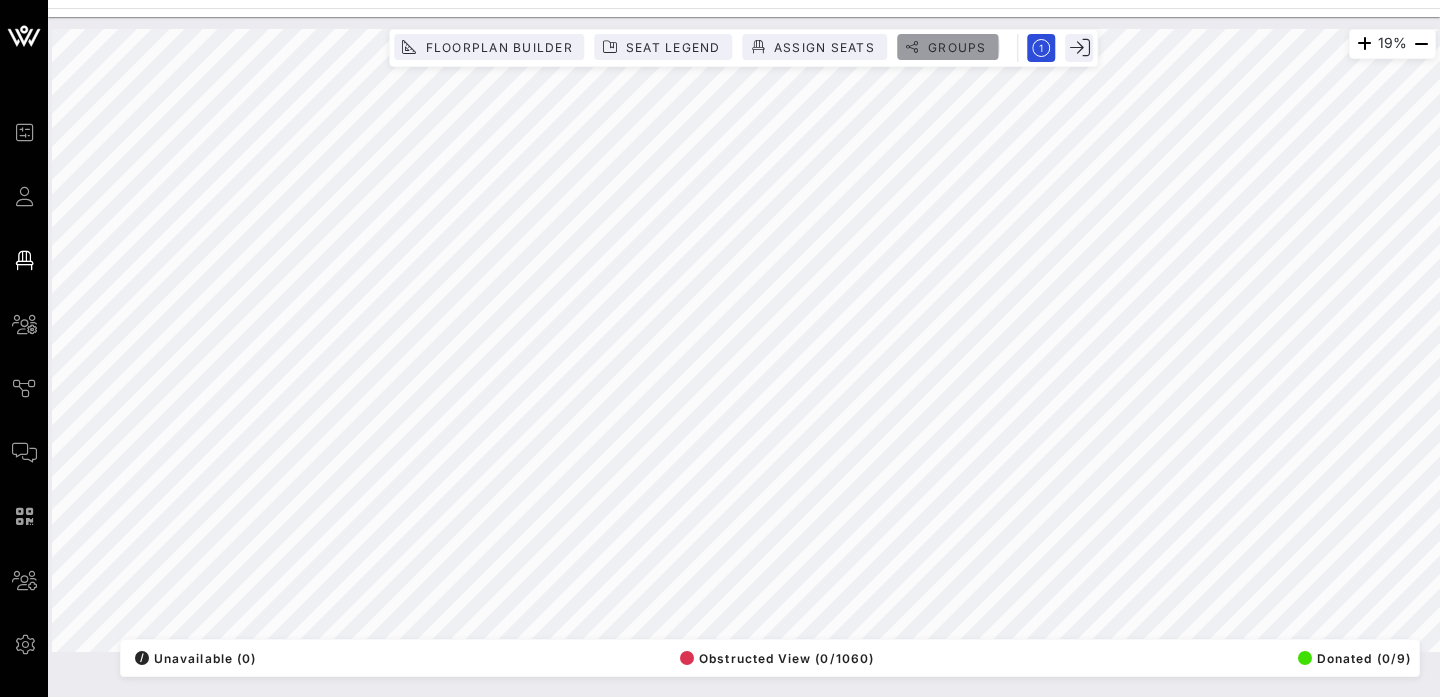 click on "Groups" at bounding box center [957, 47] 